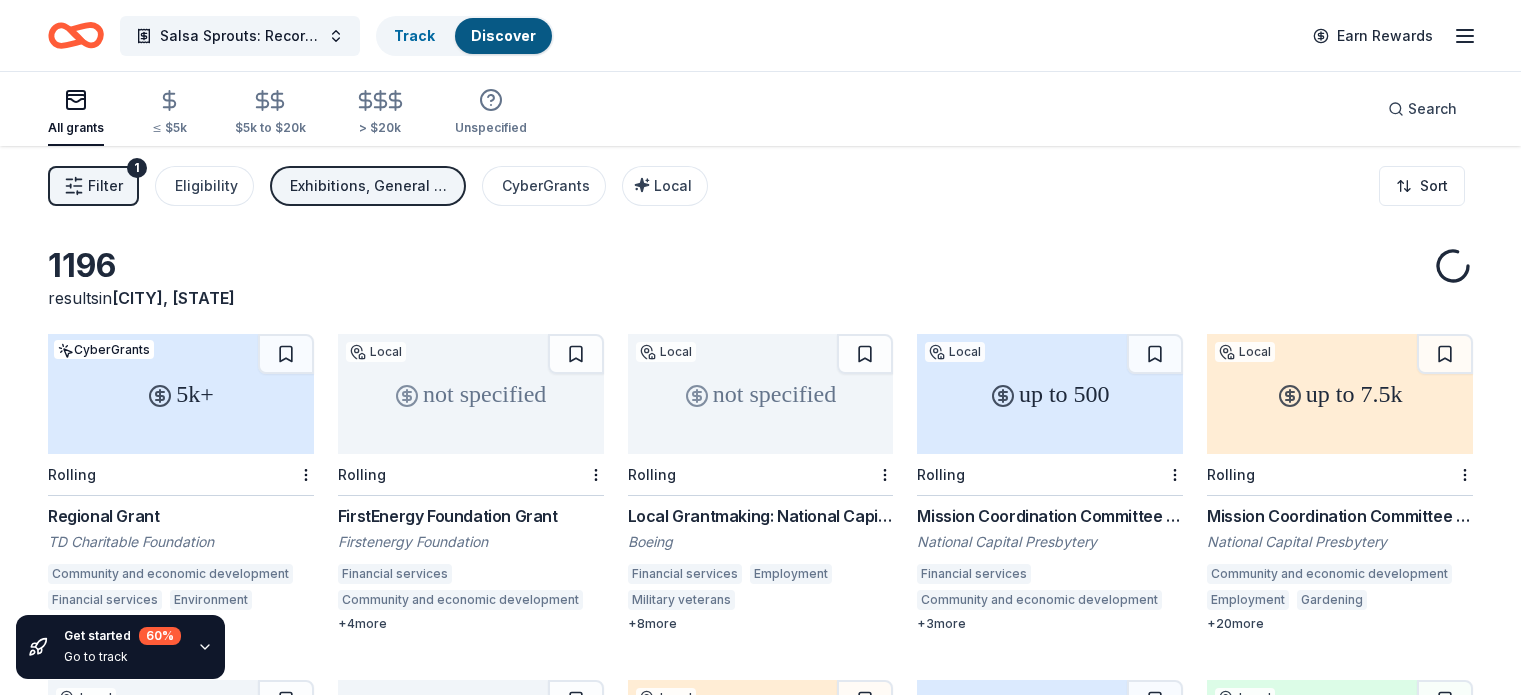 scroll, scrollTop: 0, scrollLeft: 0, axis: both 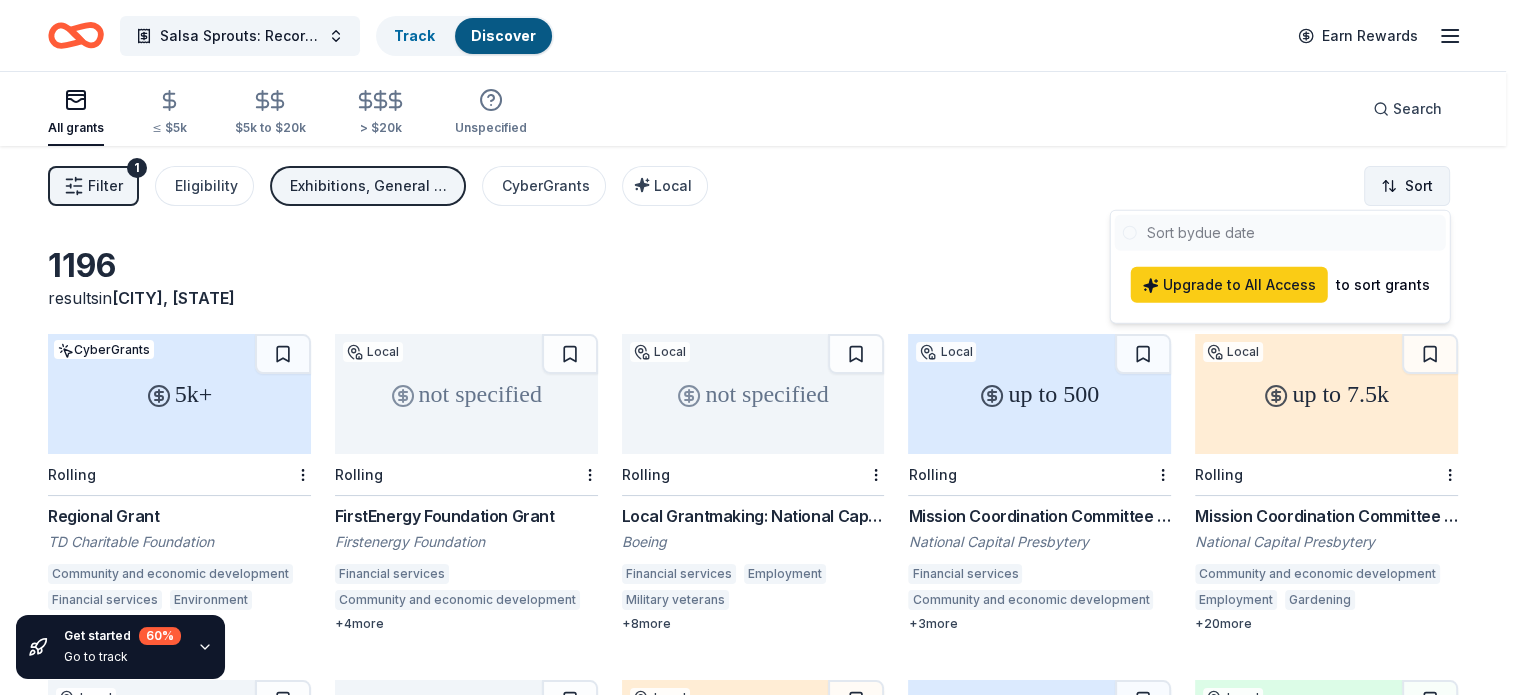 click on "Salsa Sprouts: Record-Setting Family Garden Day Track  Discover Earn Rewards All grants ≤ $5k $5k to $20k > $20k Unspecified Search Filter 1 Eligibility Exhibitions, General operations, Projects & programming, Training and capacity building CyberGrants Local Sort Get started 60 % Go to track 1196 results  in  [CITY], [STATE] 5k+  CyberGrants Rolling Regional Grant TD Charitable Foundation Community and economic development Financial services Environment Health +  1  more not specified Local Rolling FirstEnergy Foundation Grant Firstenergy Foundation Financial services Community and economic development Employment Adult literacy STEM education Public safety +  4  more not specified Local Rolling Local Grantmaking: National Capital Region Boeing Financial services Employment Military veterans Early childhood education College preparation STEM education Job services Equal opportunity in education Civic participation Mental health care Offender re-entry +  8  more up to 500 Local Rolling Financial services +  3 +" at bounding box center [760, 347] 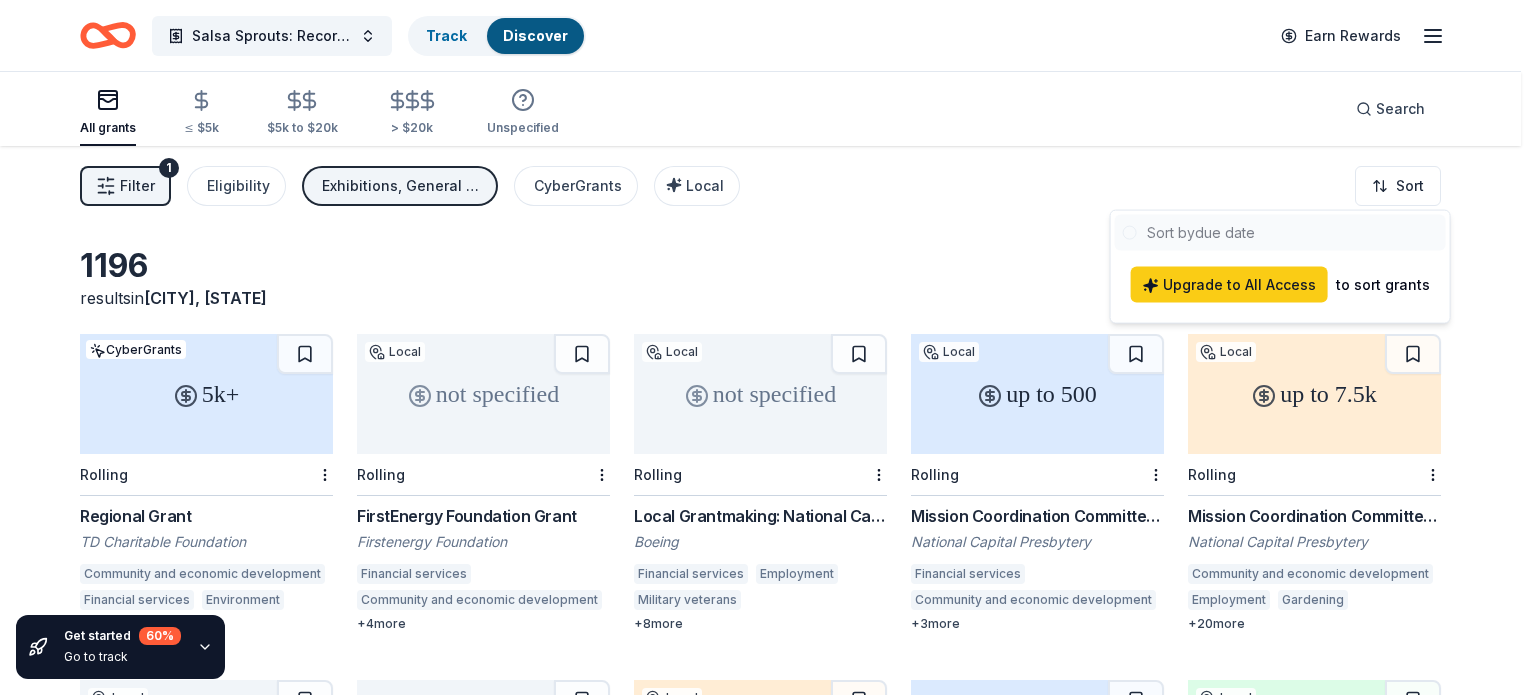 click on "Salsa Sprouts: Record-Setting Family Garden Day Track  Discover Earn Rewards All grants ≤ $5k $5k to $20k > $20k Unspecified Search Filter 1 Eligibility Exhibitions, General operations, Projects & programming, Training and capacity building CyberGrants Local Sort Get started 60 % Go to track 1196 results  in  Leesburg, VA 5k+  CyberGrants Rolling Regional Grant TD Charitable Foundation Community and economic development Financial services Environment Health +  1  more not specified Local Rolling FirstEnergy Foundation Grant Firstenergy Foundation Financial services Community and economic development Employment Adult literacy STEM education Public safety +  4  more not specified Local Rolling Local Grantmaking: National Capital Region Boeing Financial services Employment Military veterans Early childhood education College preparation STEM education Job services Equal opportunity in education Civic participation Mental health care Offender re-entry +  8  more up to 500 Local Rolling Financial services +  3 +" at bounding box center [768, 347] 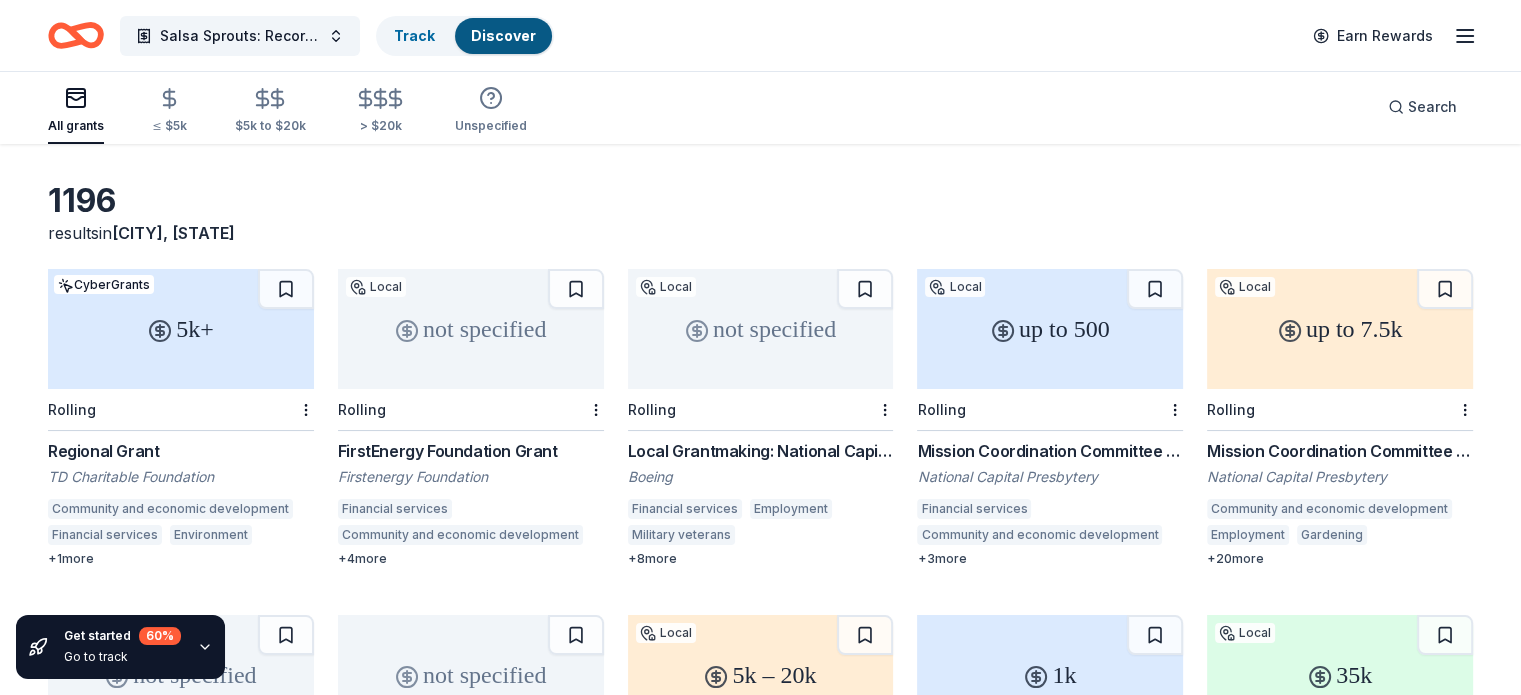 scroll, scrollTop: 100, scrollLeft: 0, axis: vertical 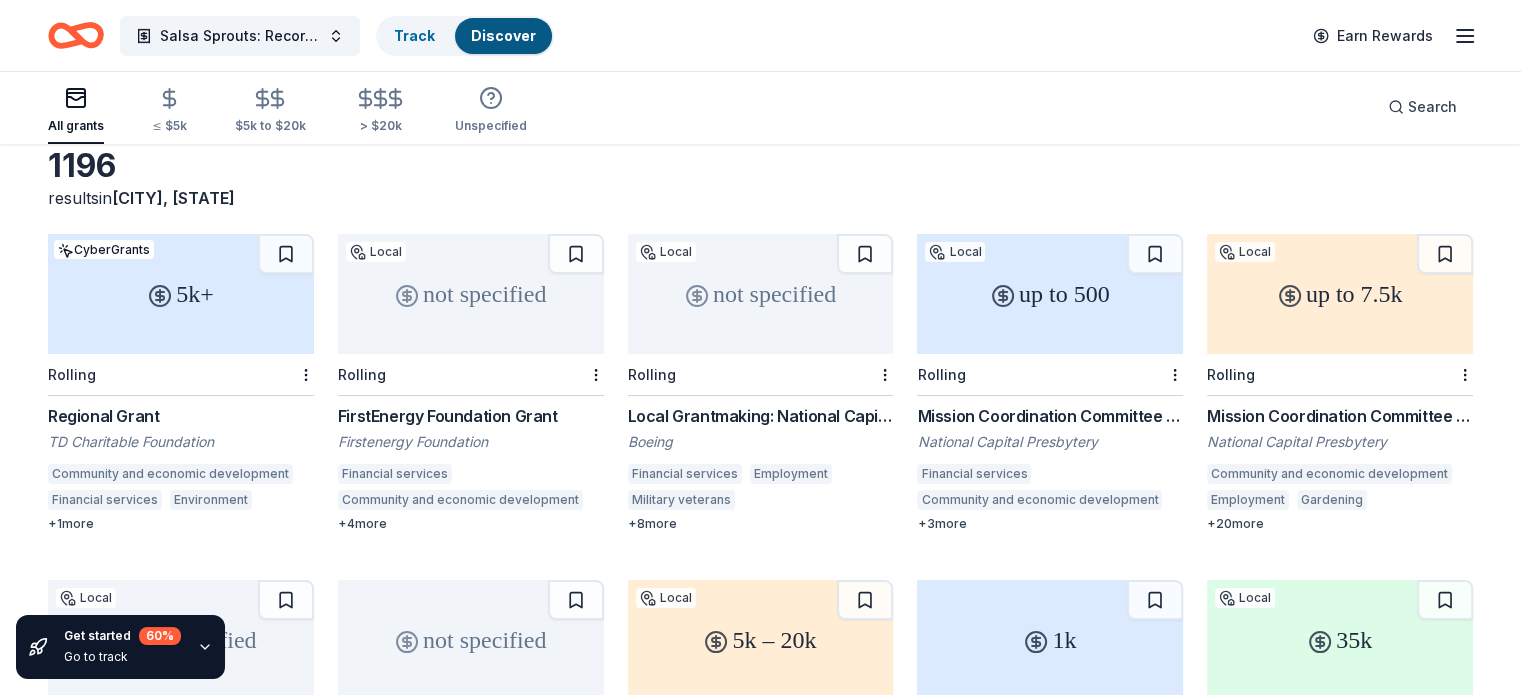 click on "not specified" at bounding box center (471, 294) 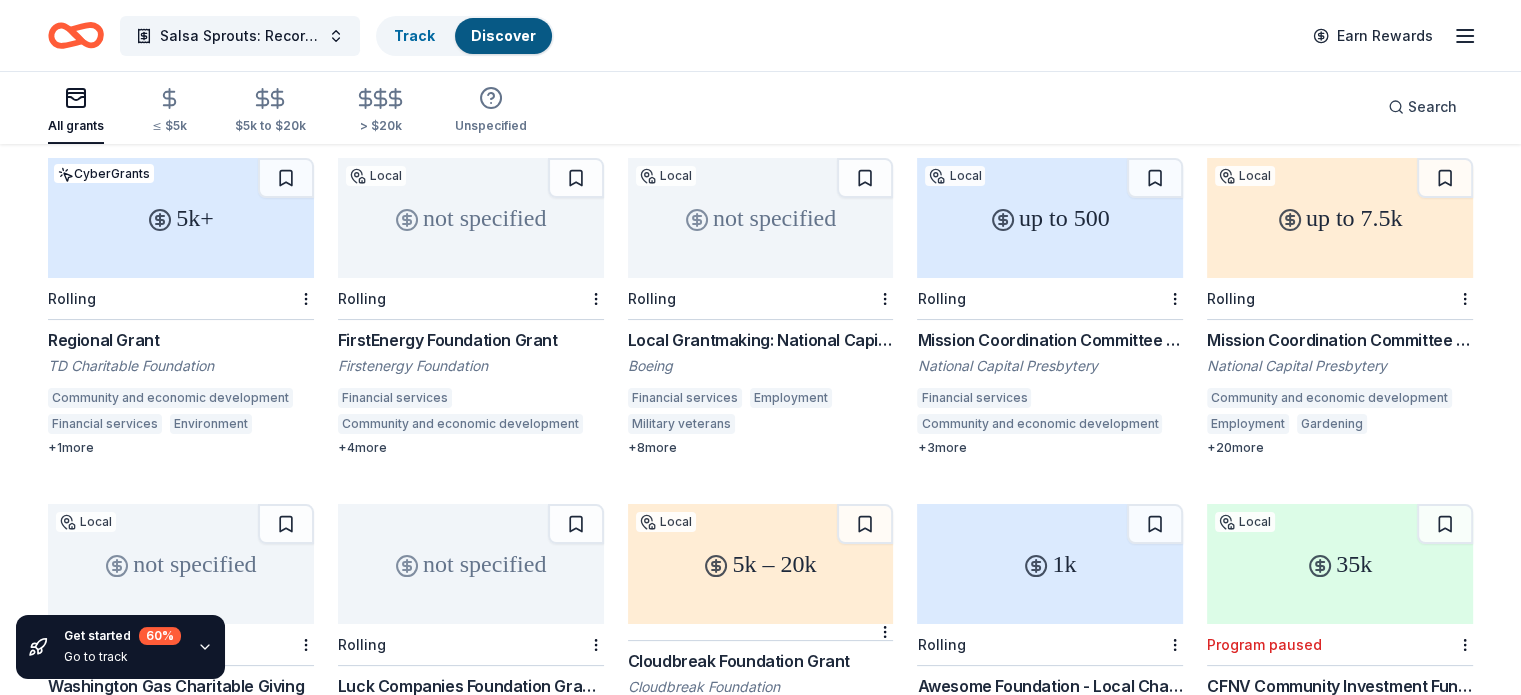 scroll, scrollTop: 200, scrollLeft: 0, axis: vertical 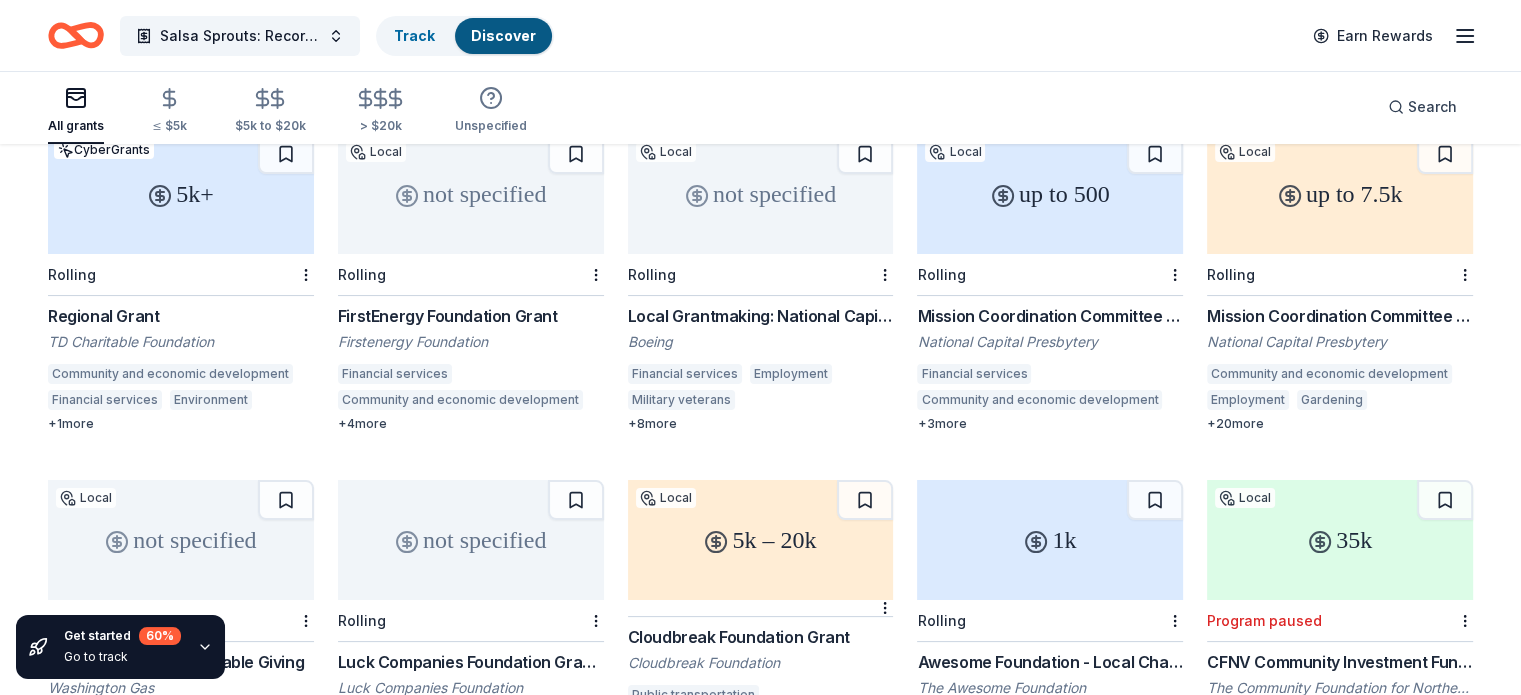 click on "Local Grantmaking: National Capital Region" at bounding box center (761, 316) 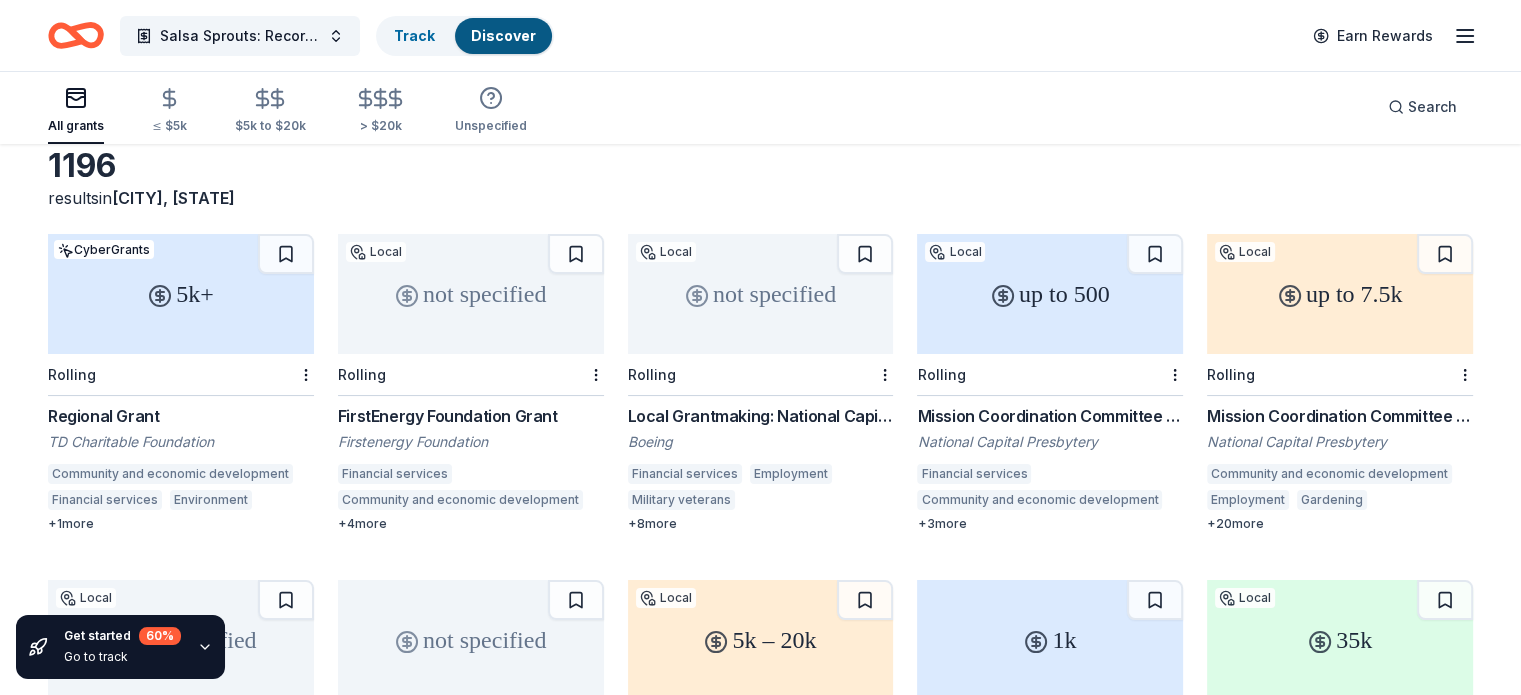 scroll, scrollTop: 100, scrollLeft: 0, axis: vertical 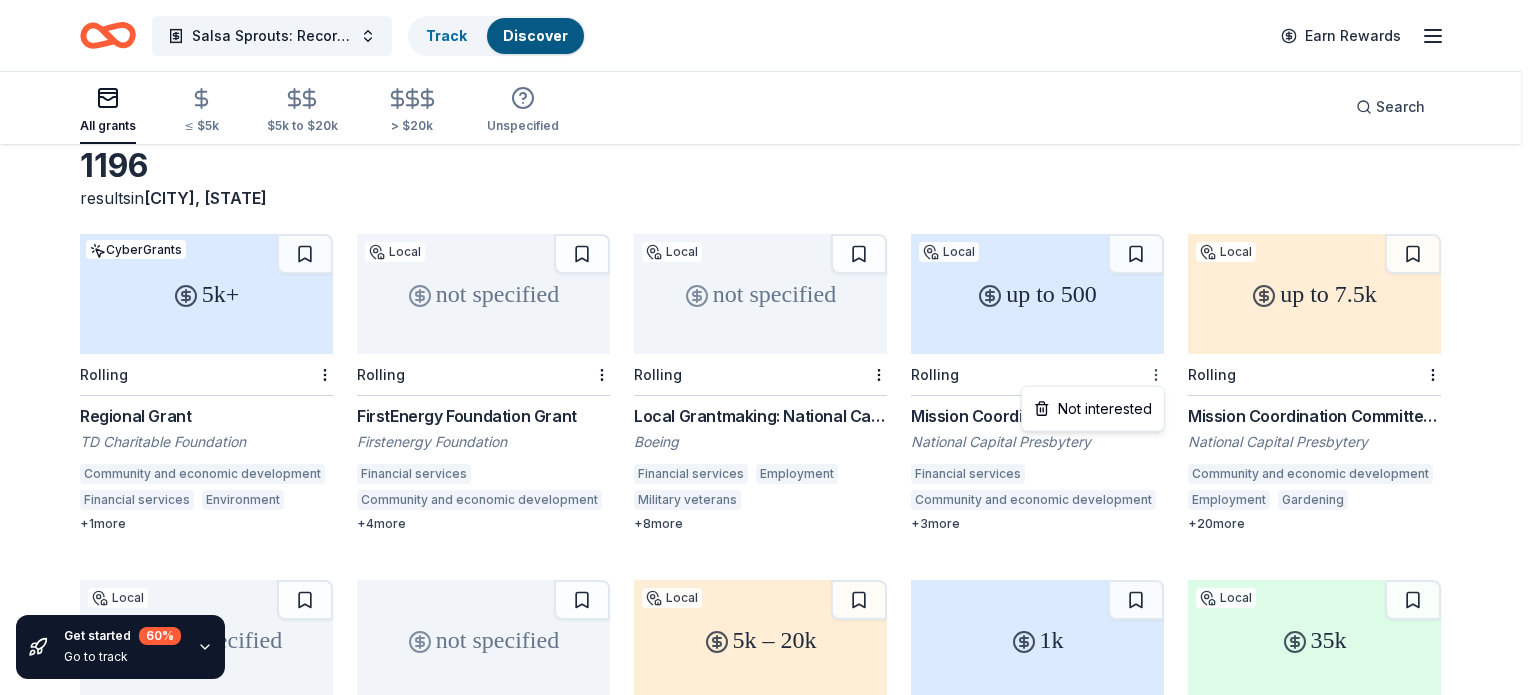 click on "Salsa Sprouts: Record-Setting Family Garden Day Track  Discover Earn Rewards All grants ≤ $5k $5k to $20k > $20k Unspecified Search Filter 1 Eligibility Exhibitions, General operations, Projects & programming, Training and capacity building CyberGrants Local Sort Get started 60 % Go to track 1196 results  in  Leesburg, VA 5k+  CyberGrants Rolling Regional Grant TD Charitable Foundation Community and economic development Financial services Environment Health +  1  more not specified Local Rolling FirstEnergy Foundation Grant Firstenergy Foundation Financial services Community and economic development Employment Adult literacy STEM education Public safety +  4  more not specified Local Rolling Local Grantmaking: National Capital Region Boeing Financial services Employment Military veterans Early childhood education College preparation STEM education Job services Equal opportunity in education Civic participation Mental health care Offender re-entry +  8  more up to 500 Local Rolling Financial services +  3 +" at bounding box center [768, 247] 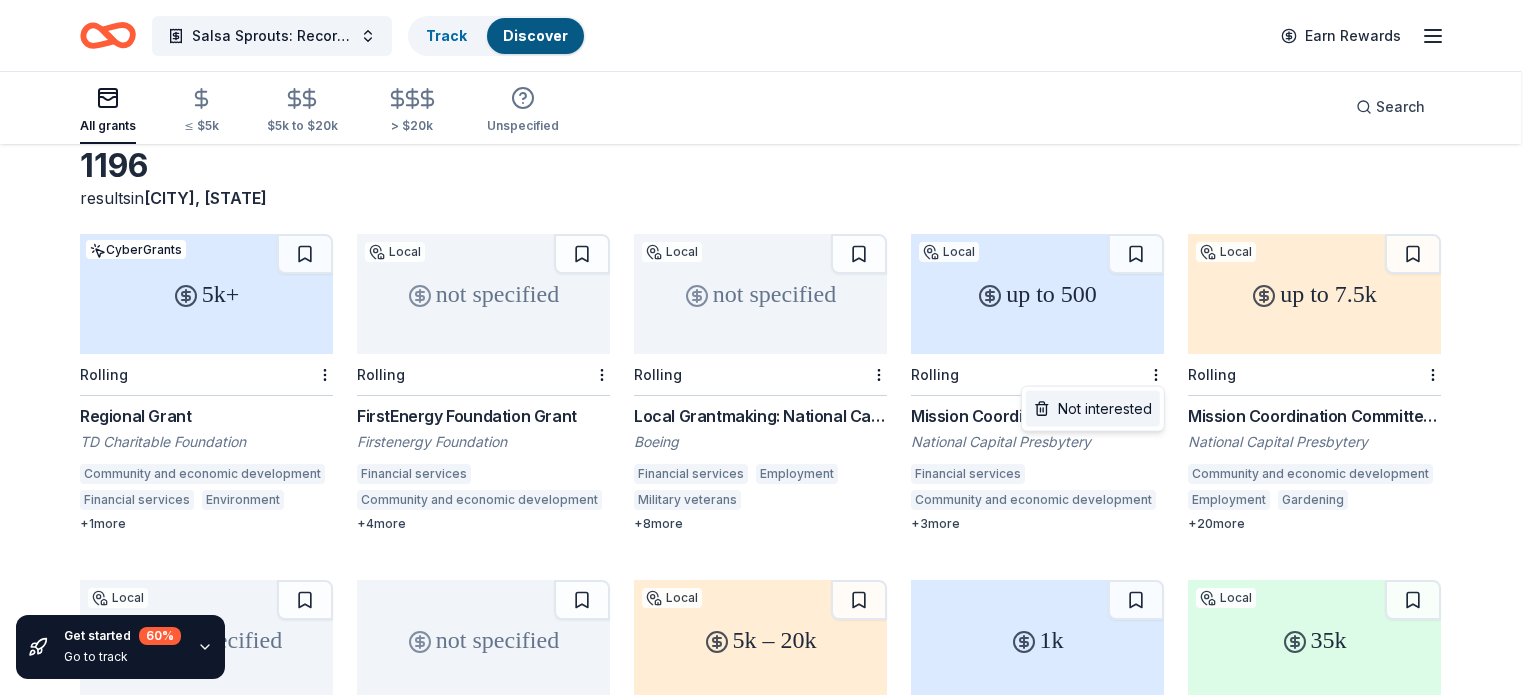 click on "Not interested" at bounding box center (1093, 409) 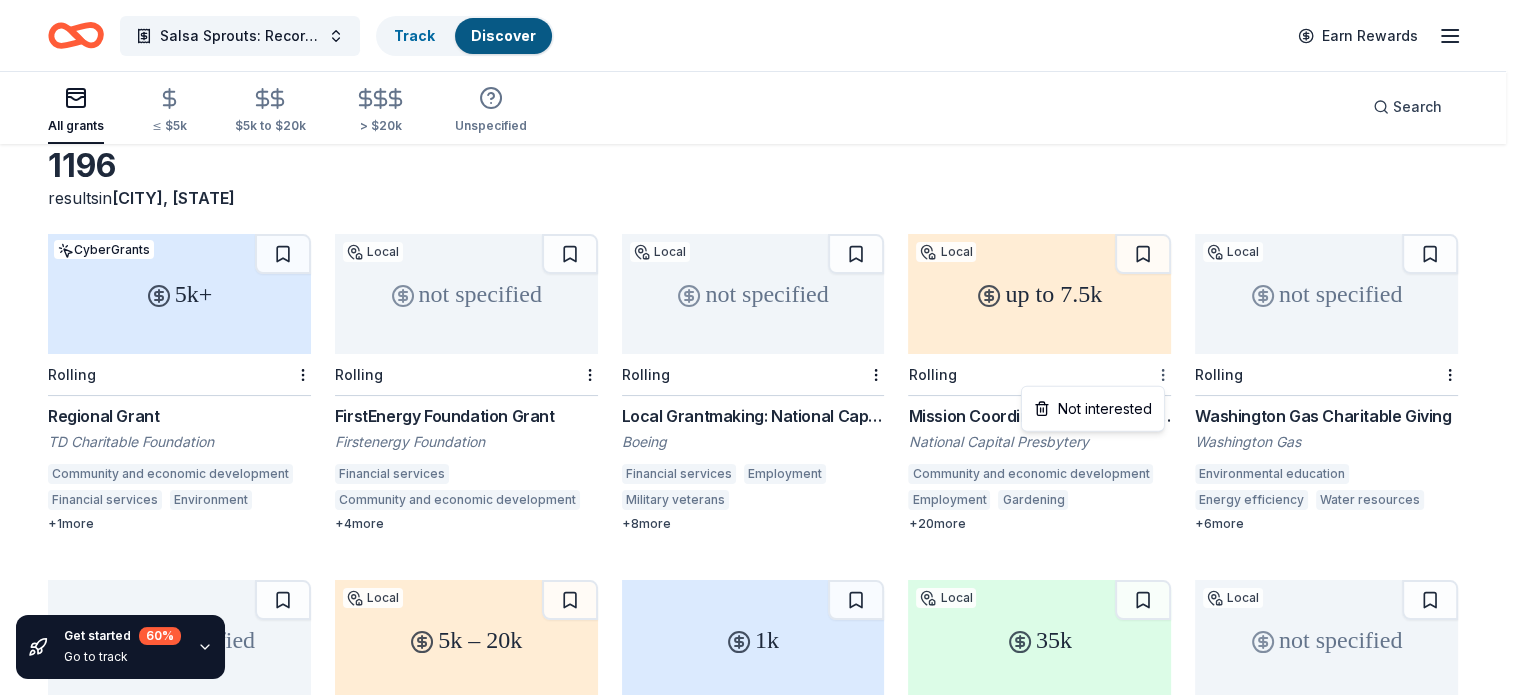 click on "Salsa Sprouts: Record-Setting Family Garden Day Track  Discover Earn Rewards All grants ≤ $5k $5k to $20k > $20k Unspecified Search Filter 1 Eligibility Exhibitions, General operations, Projects & programming, Training and capacity building CyberGrants Local Sort Get started 60 % Go to track 1196 results  in  Leesburg, VA 5k+  CyberGrants Rolling Regional Grant TD Charitable Foundation Community and economic development Financial services Environment Health +  1  more not specified Local Rolling FirstEnergy Foundation Grant Firstenergy Foundation Financial services Community and economic development Employment Adult literacy STEM education Public safety +  4  more not specified Local Rolling Local Grantmaking: National Capital Region Boeing Financial services Employment Military veterans Early childhood education College preparation STEM education Job services Equal opportunity in education Civic participation Mental health care Offender re-entry +  8  more up to 7.5k Local Rolling Employment Gardening +  6" at bounding box center [760, 247] 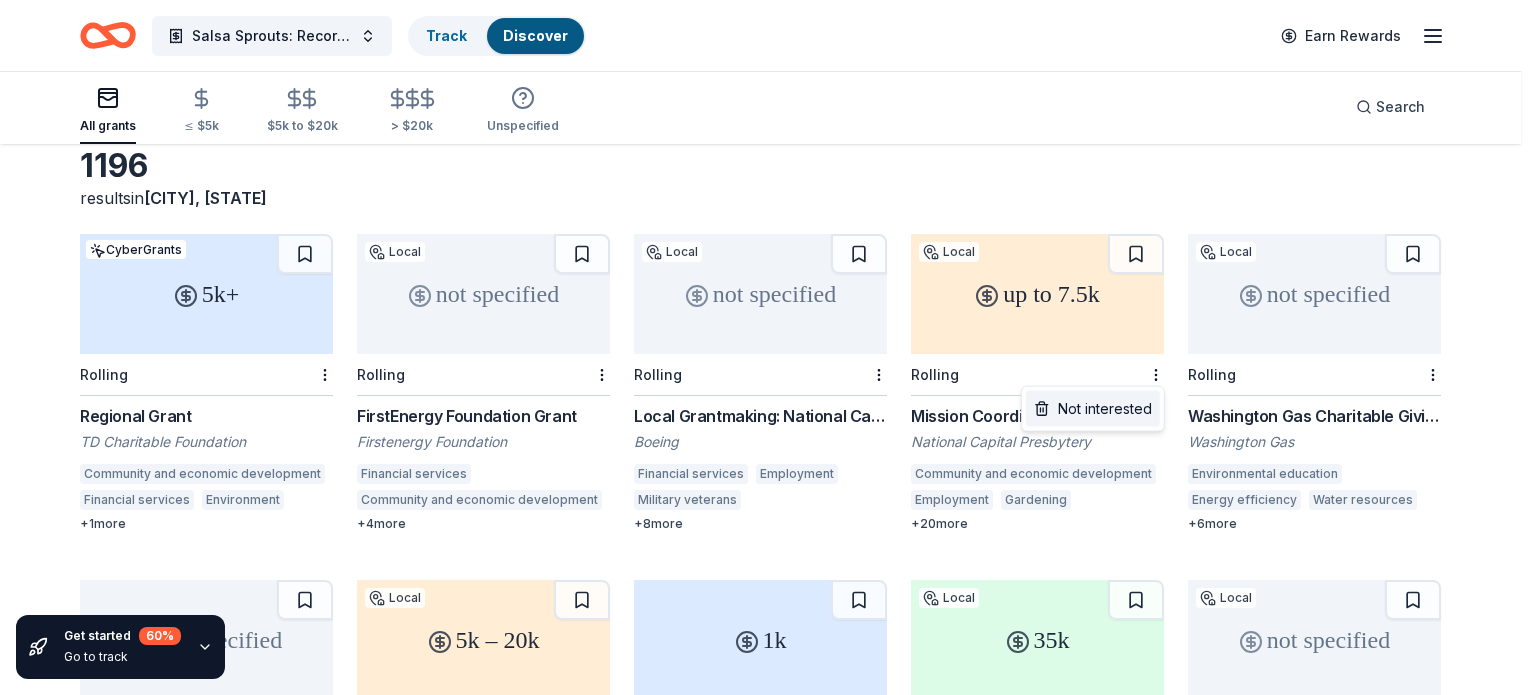 click on "Not interested" at bounding box center [1093, 409] 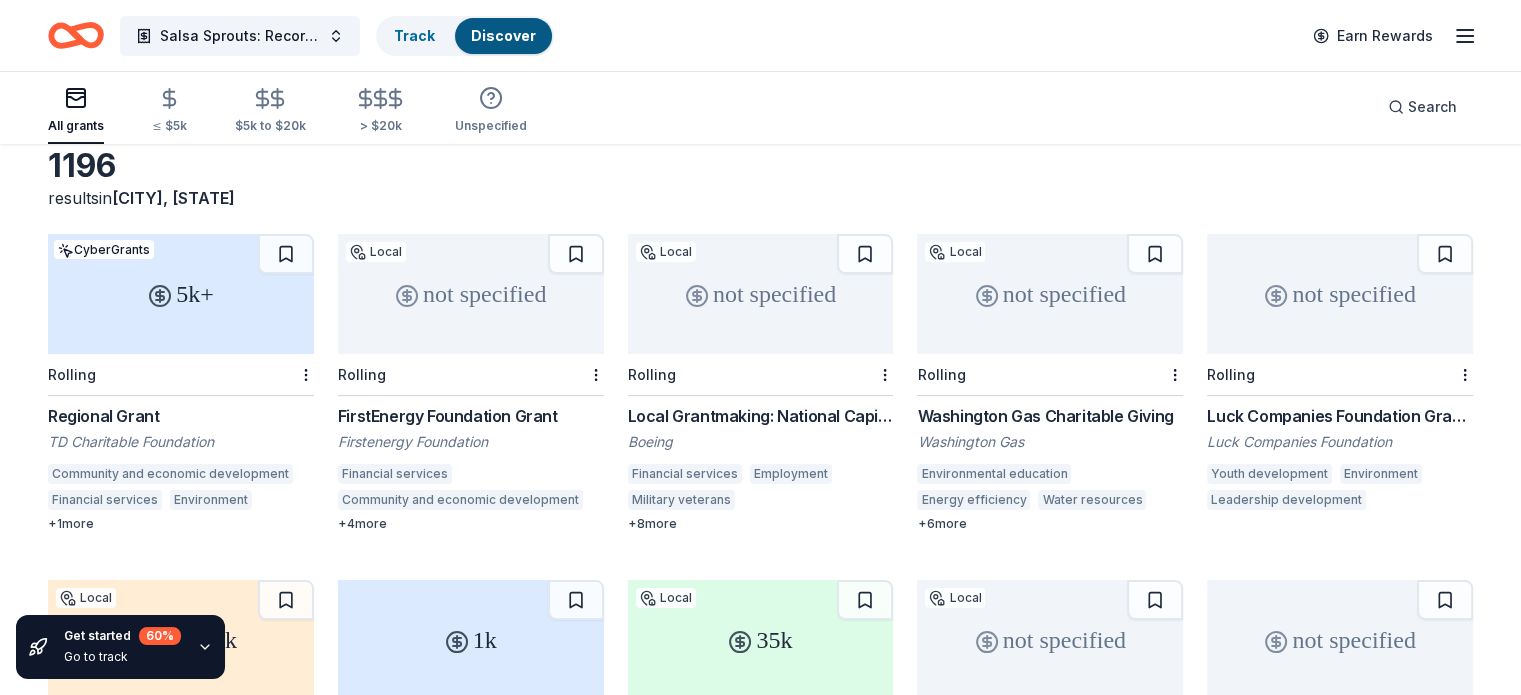 click on "not specified" at bounding box center [1050, 294] 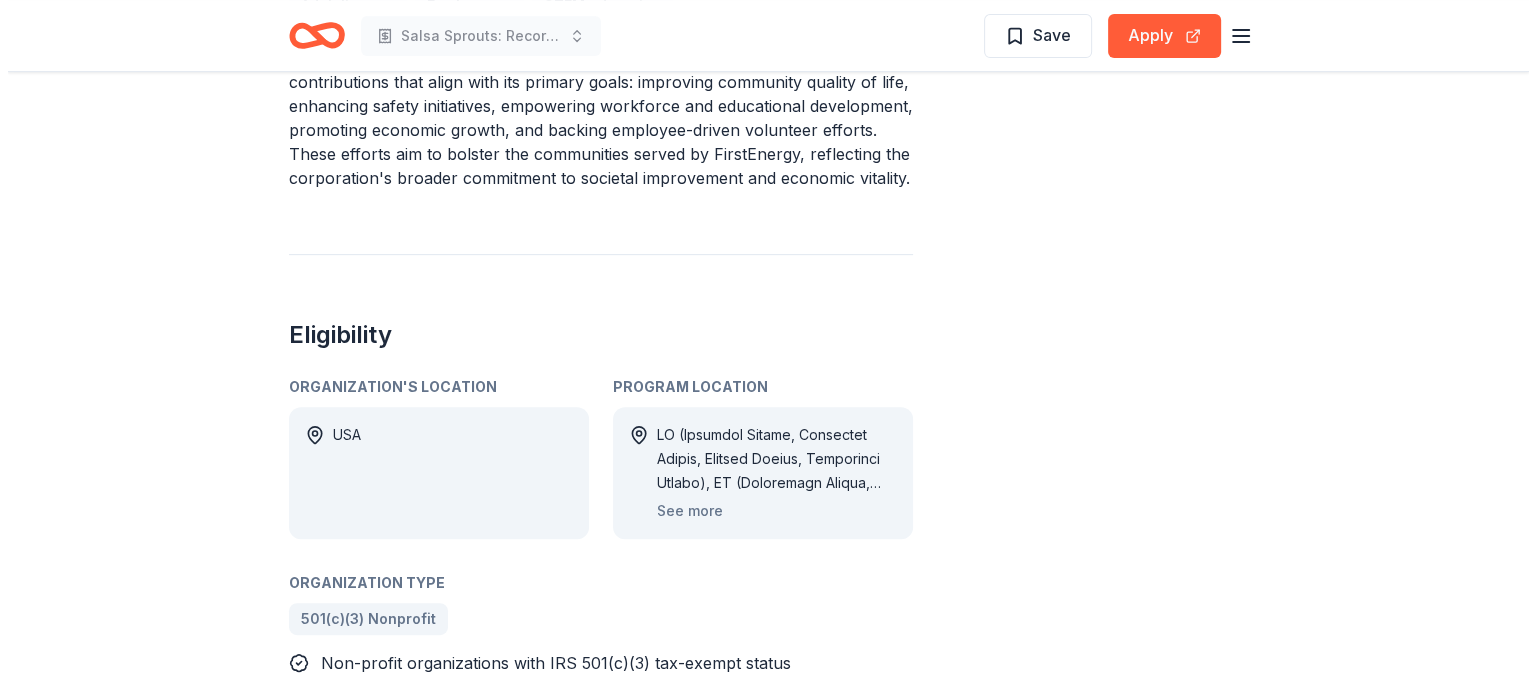 scroll, scrollTop: 800, scrollLeft: 0, axis: vertical 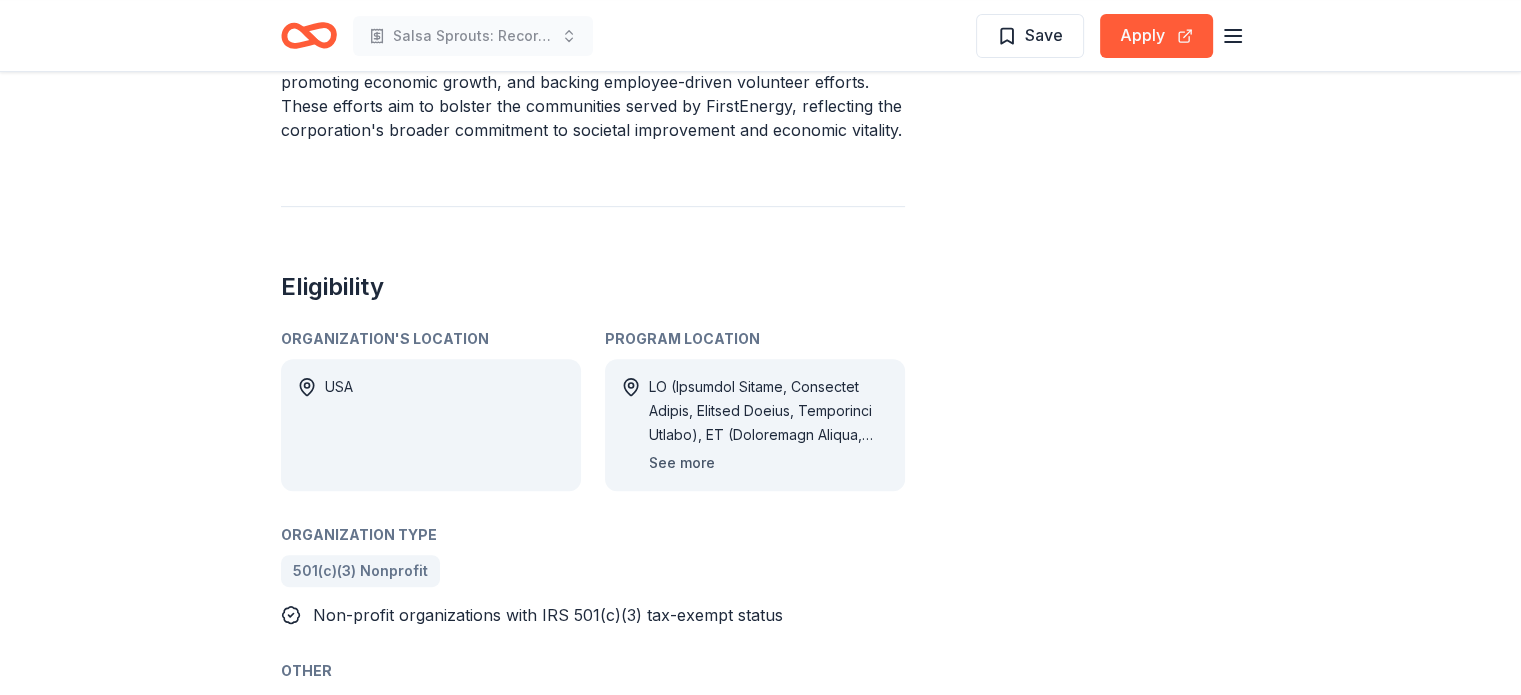 click on "See more" at bounding box center (682, 463) 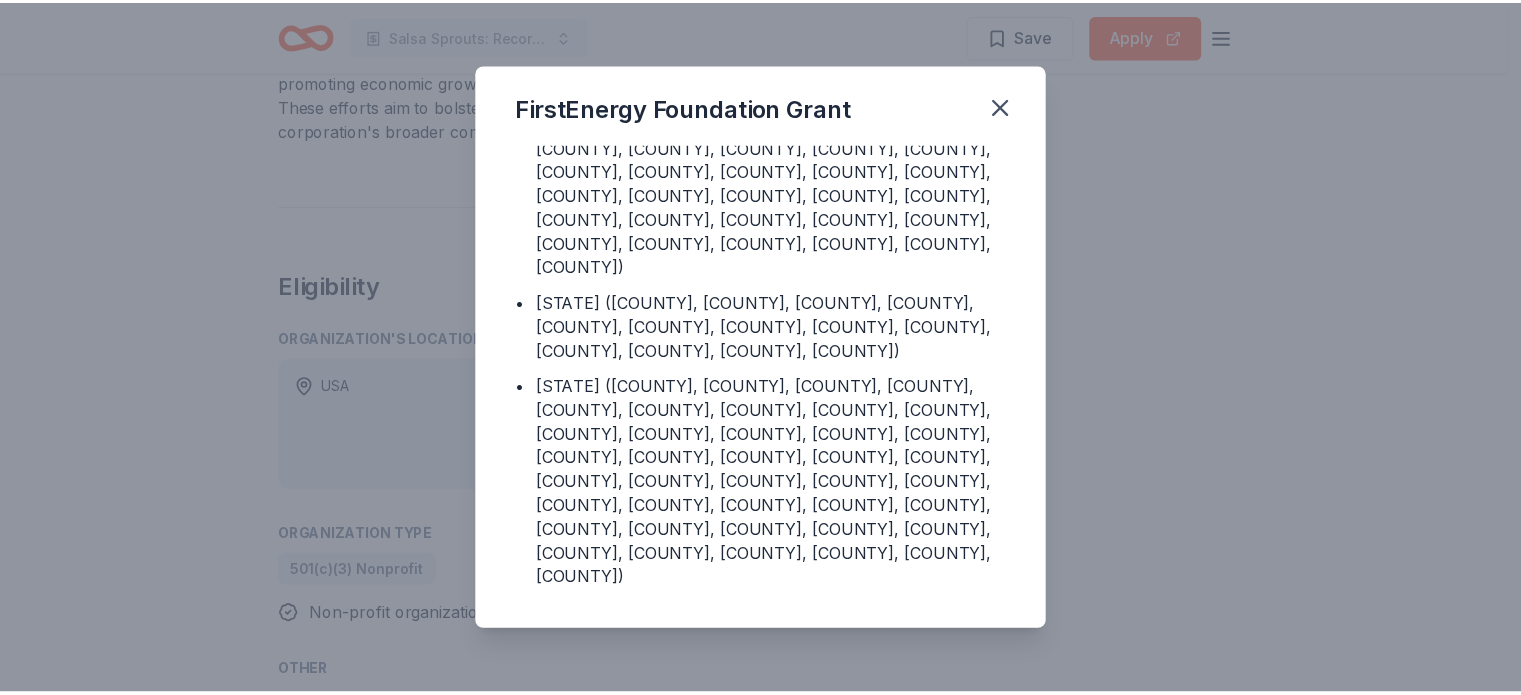 scroll, scrollTop: 772, scrollLeft: 0, axis: vertical 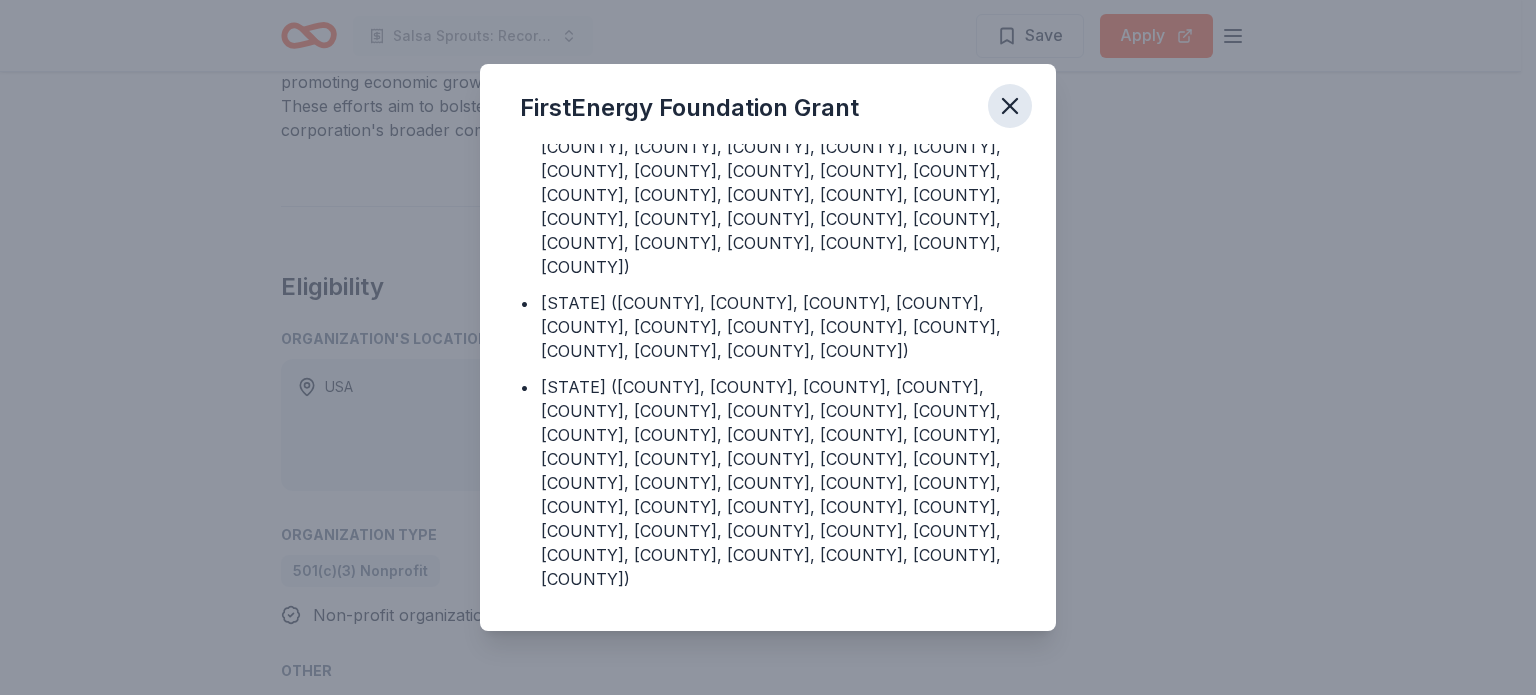 click 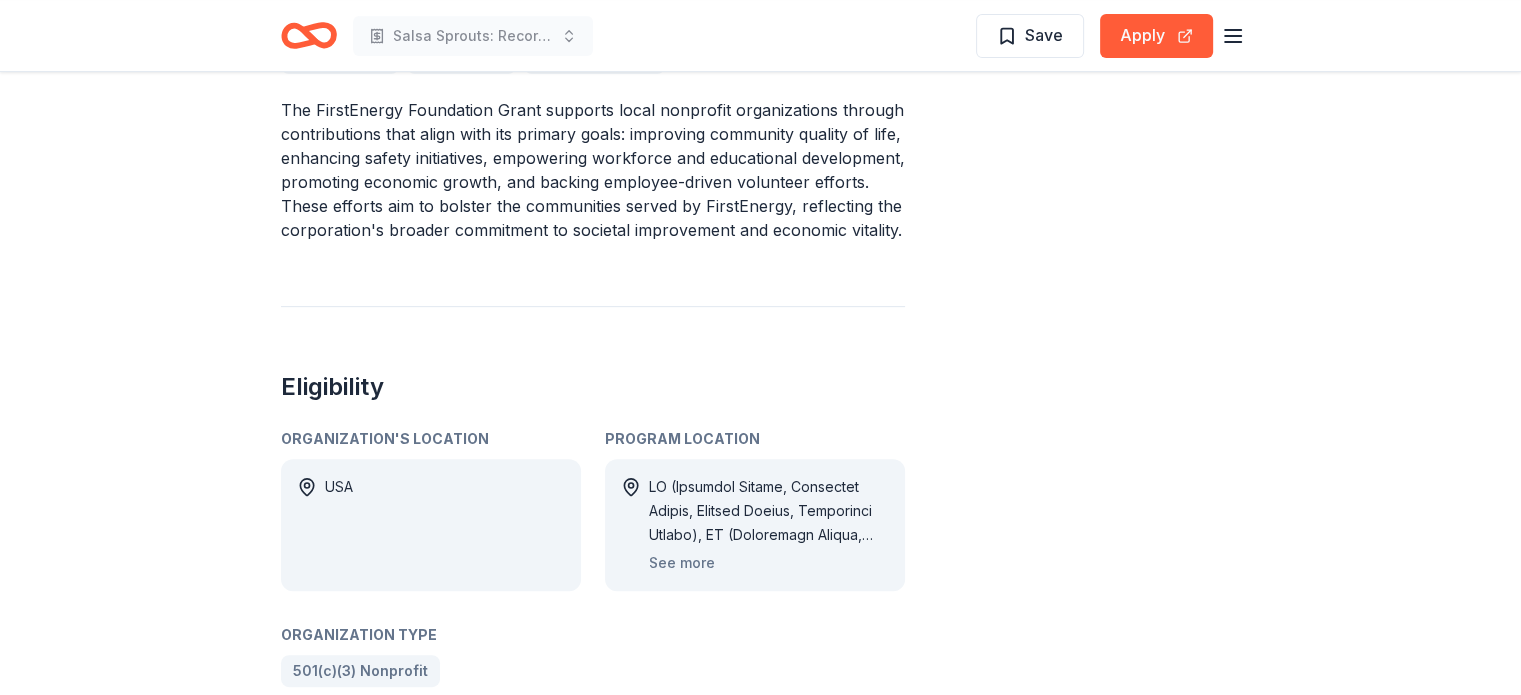 scroll, scrollTop: 0, scrollLeft: 0, axis: both 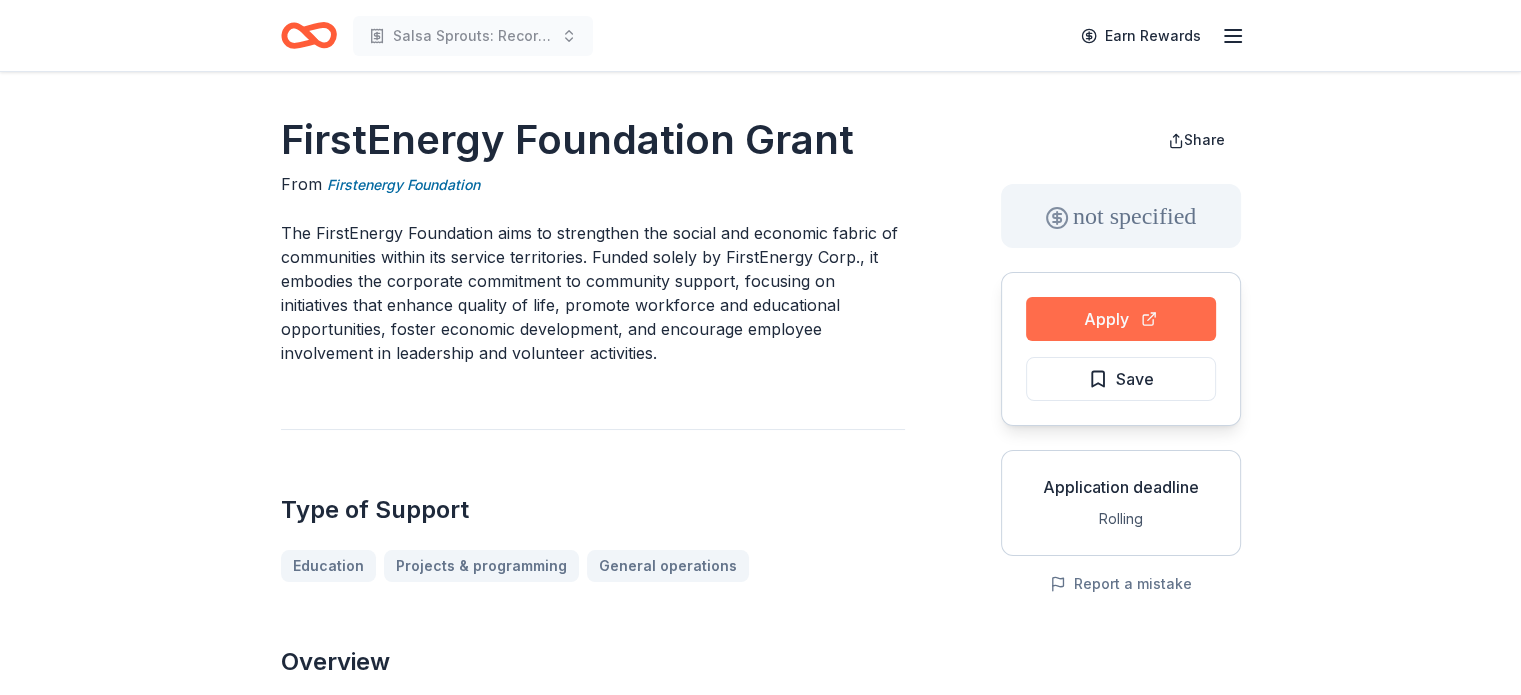 click on "Apply" at bounding box center [1121, 319] 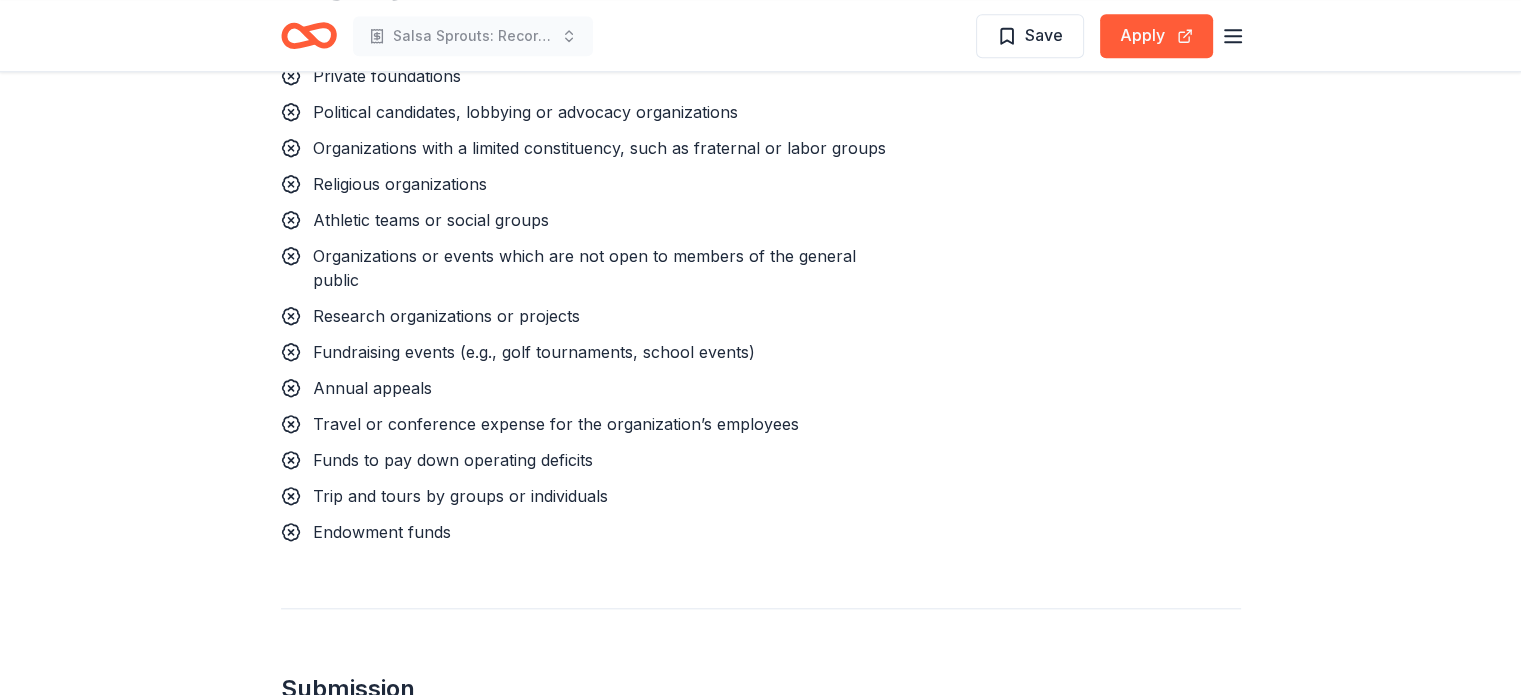 scroll, scrollTop: 2200, scrollLeft: 0, axis: vertical 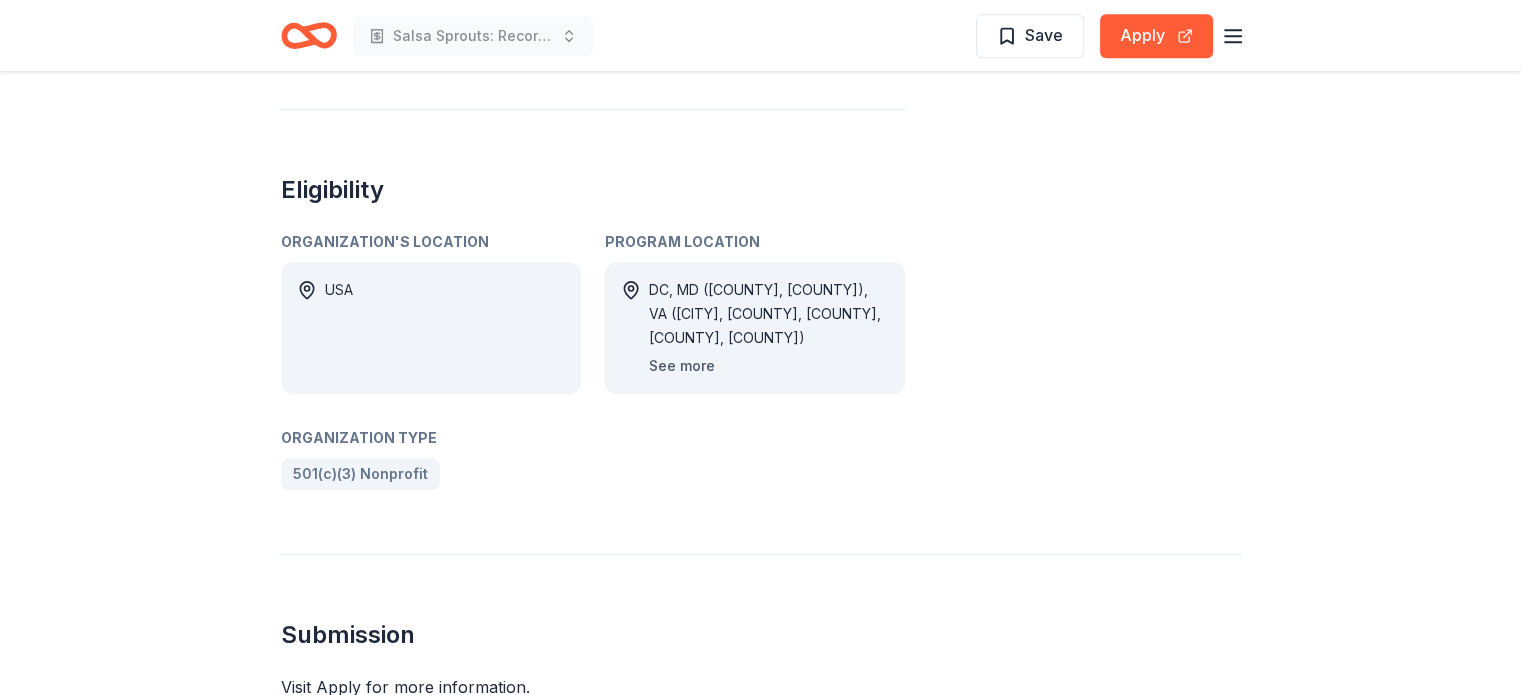 click on "See more" at bounding box center [682, 366] 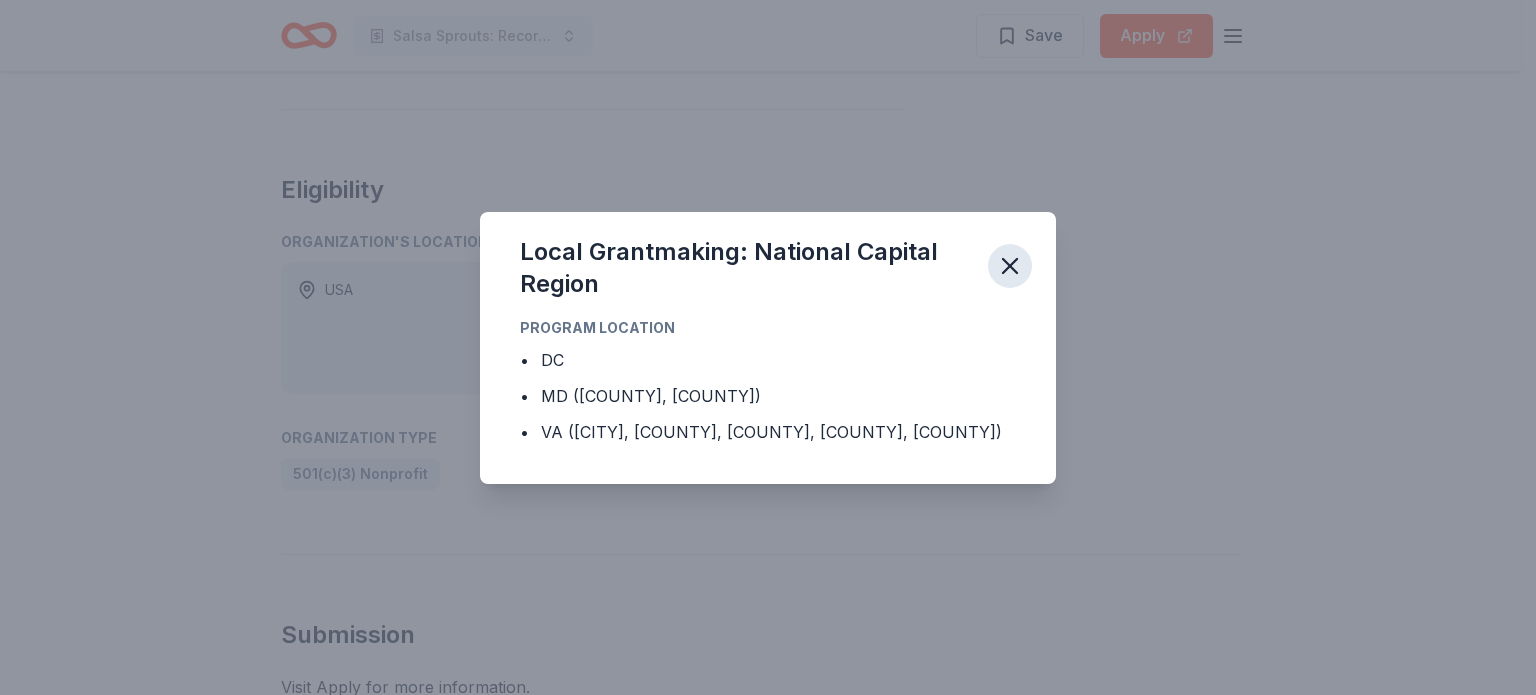 click 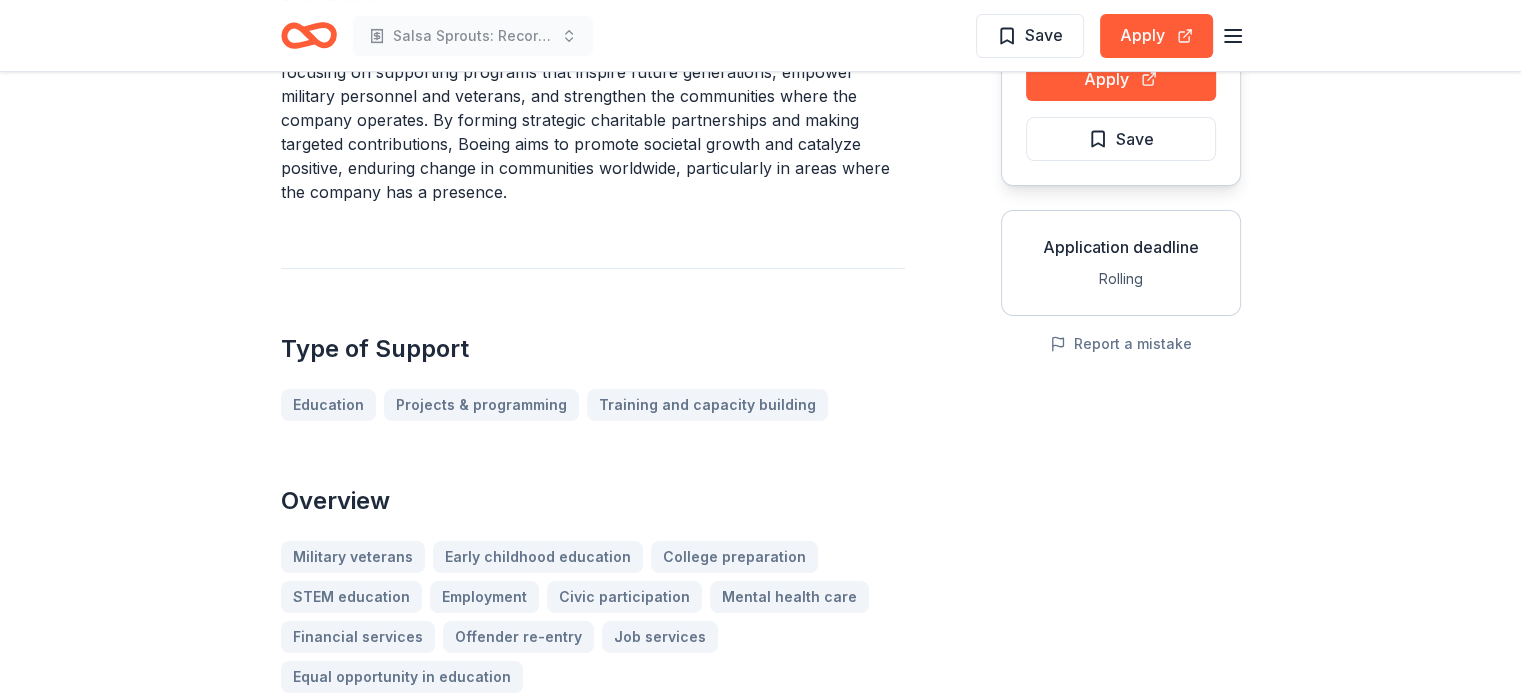 scroll, scrollTop: 200, scrollLeft: 0, axis: vertical 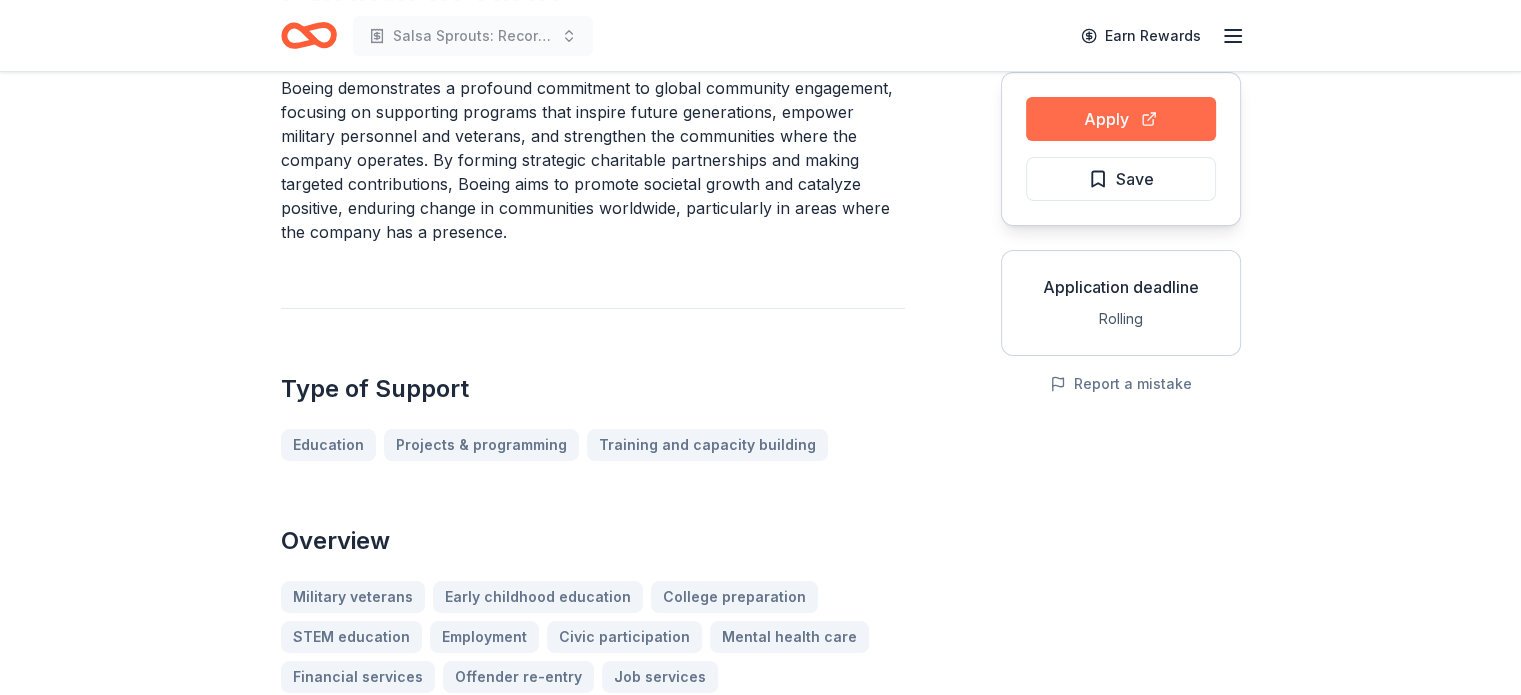 click on "Apply" at bounding box center [1121, 119] 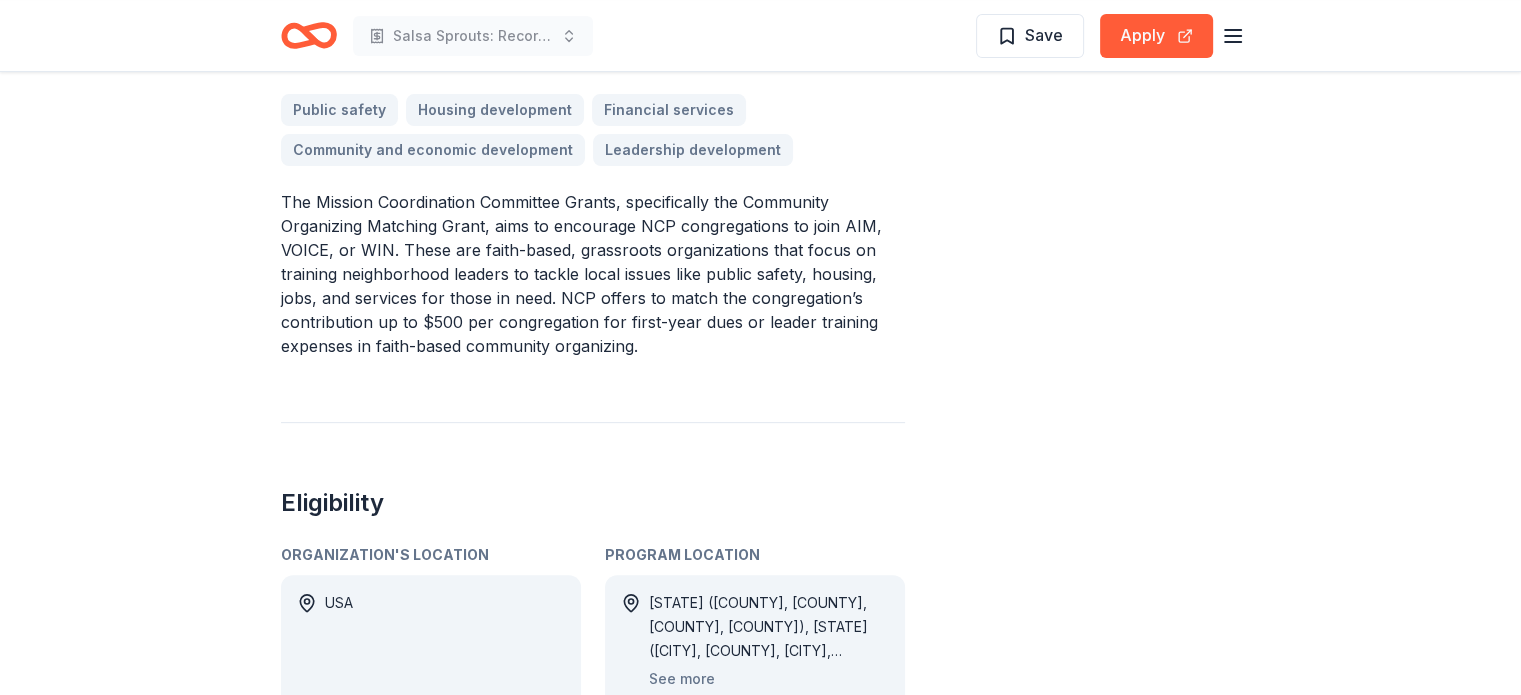 scroll, scrollTop: 800, scrollLeft: 0, axis: vertical 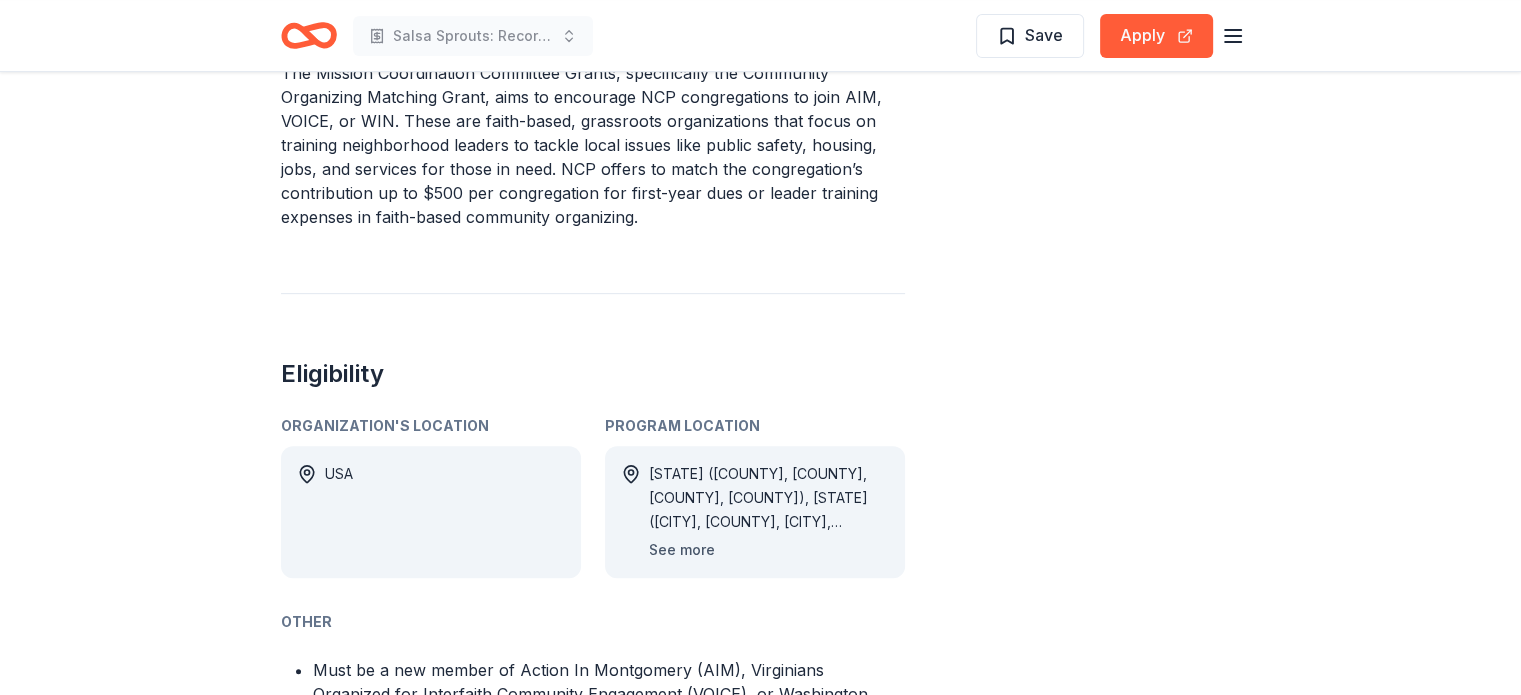 click on "See more" at bounding box center [682, 550] 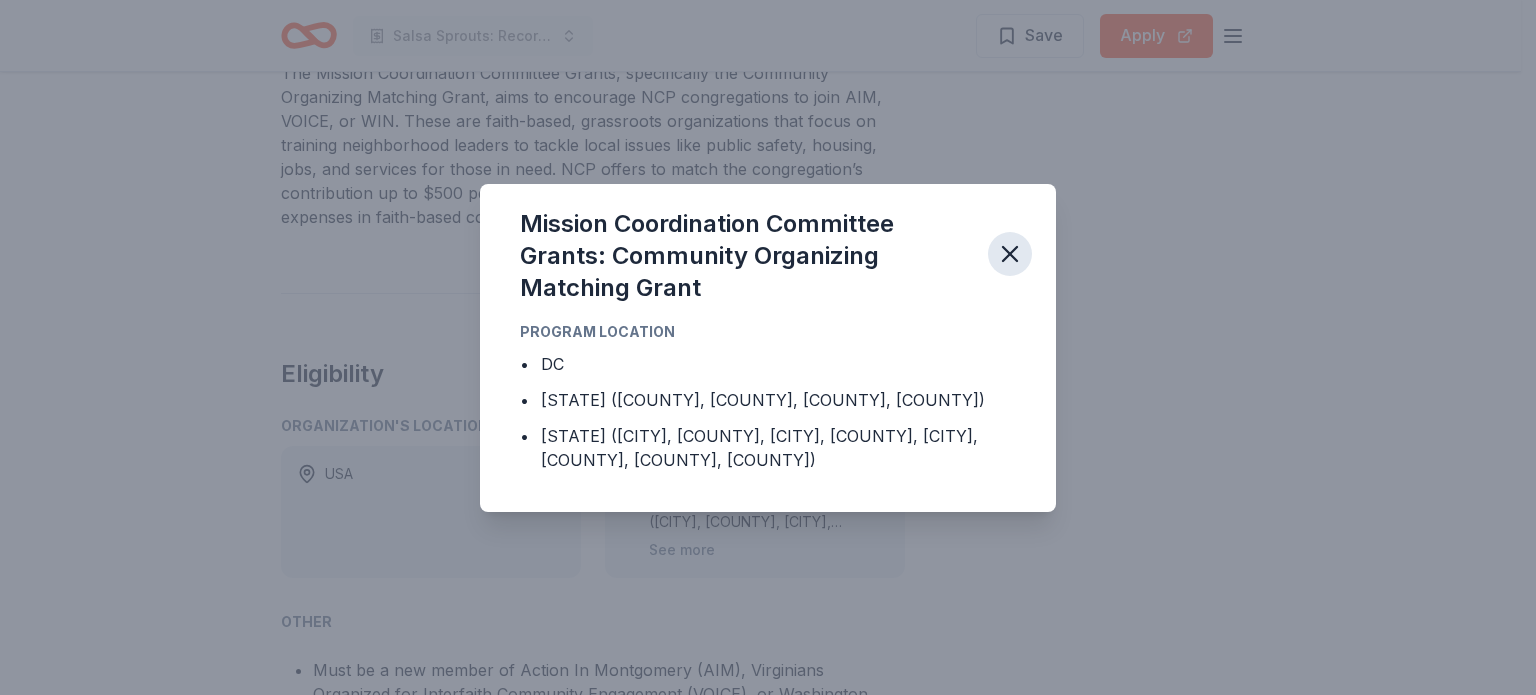 click 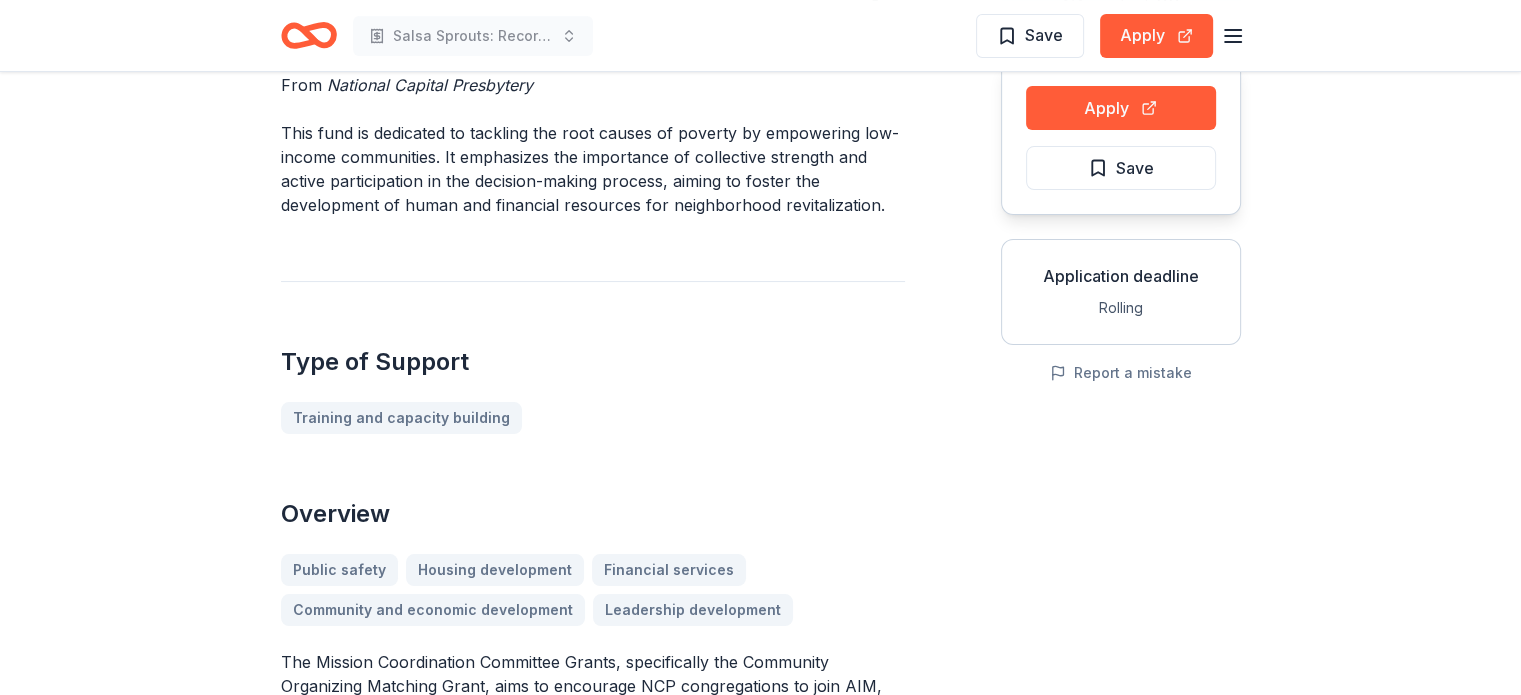 scroll, scrollTop: 0, scrollLeft: 0, axis: both 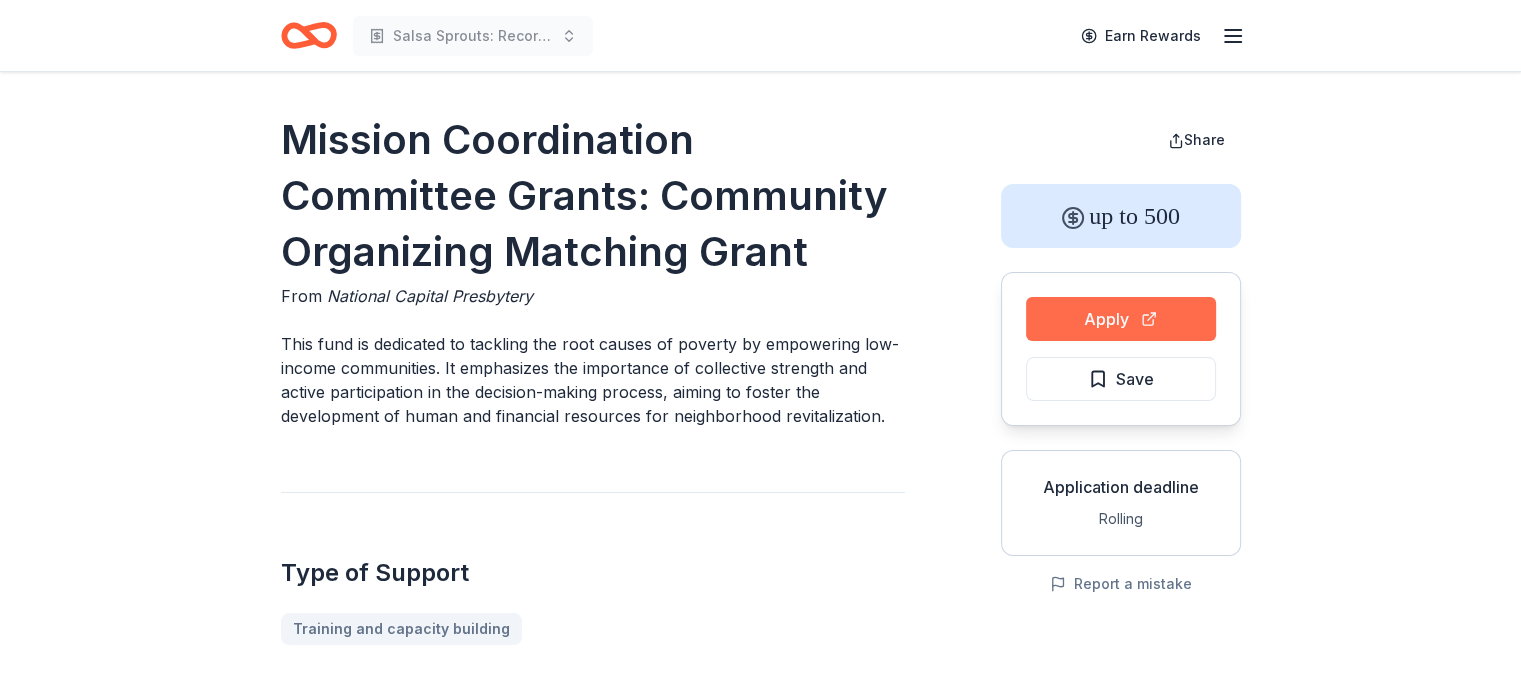 click on "Apply" at bounding box center [1121, 319] 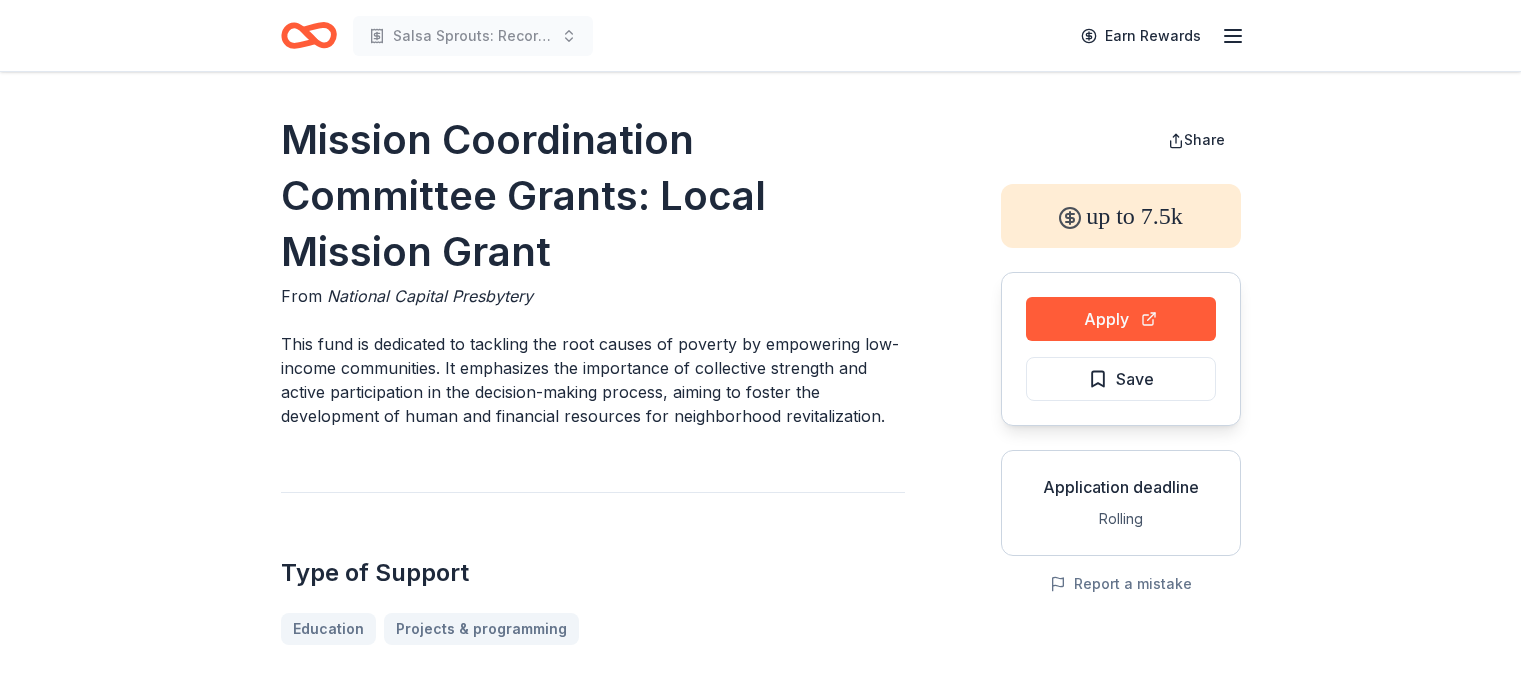 scroll, scrollTop: 0, scrollLeft: 0, axis: both 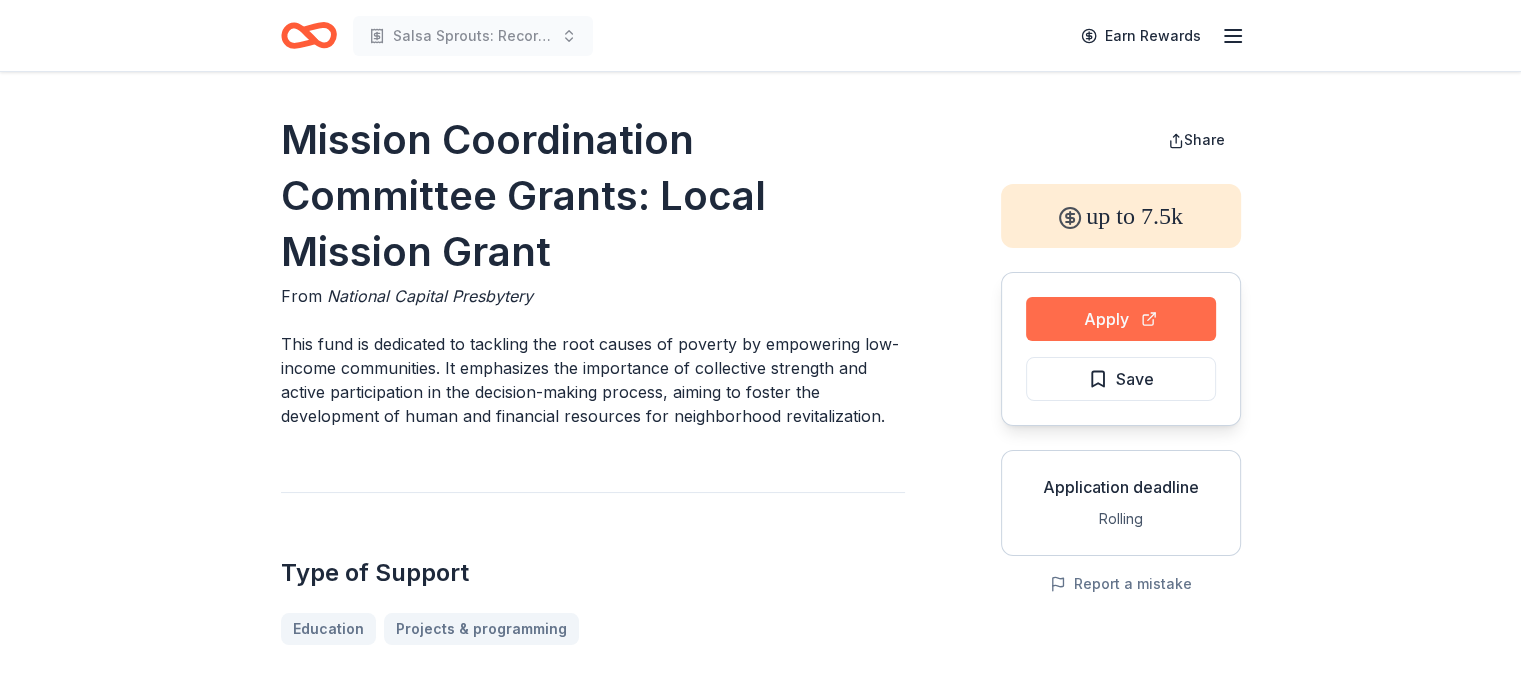 click on "Apply" at bounding box center [1121, 319] 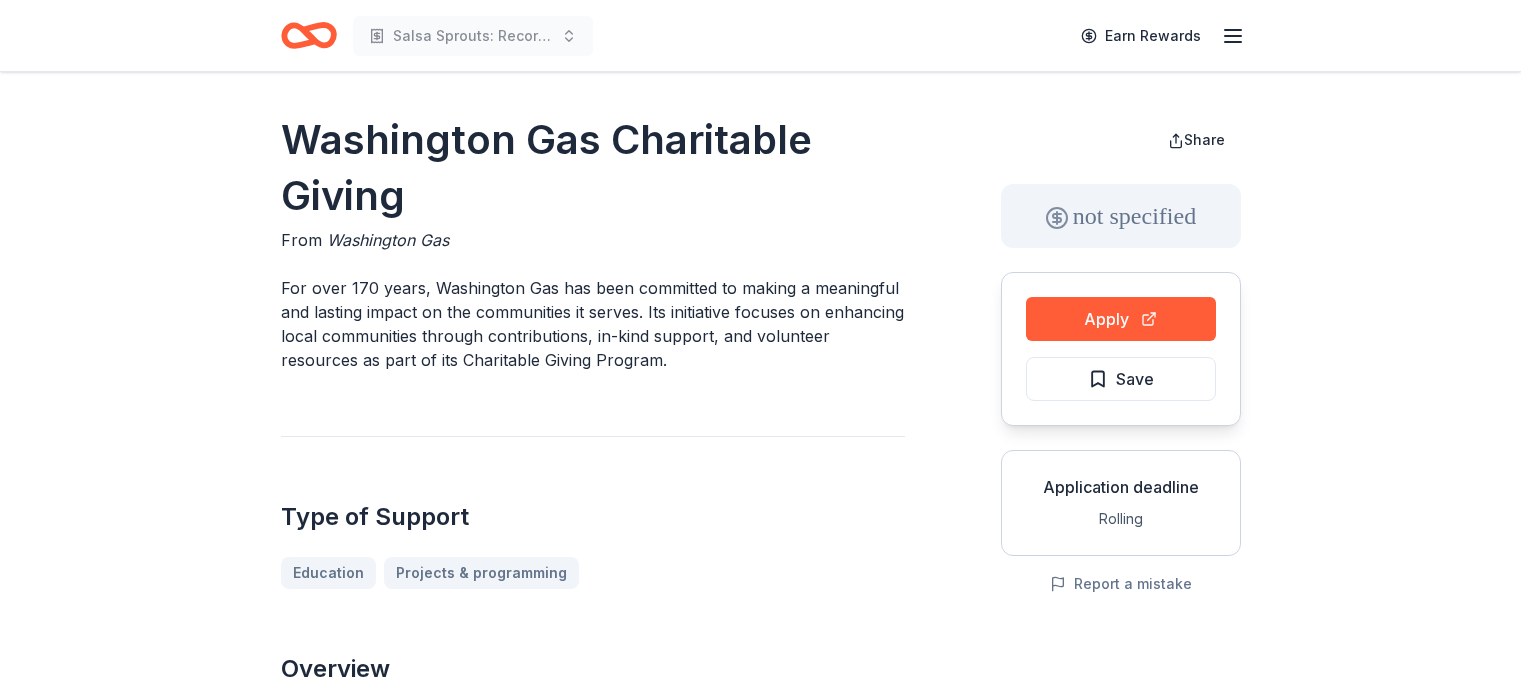 scroll, scrollTop: 0, scrollLeft: 0, axis: both 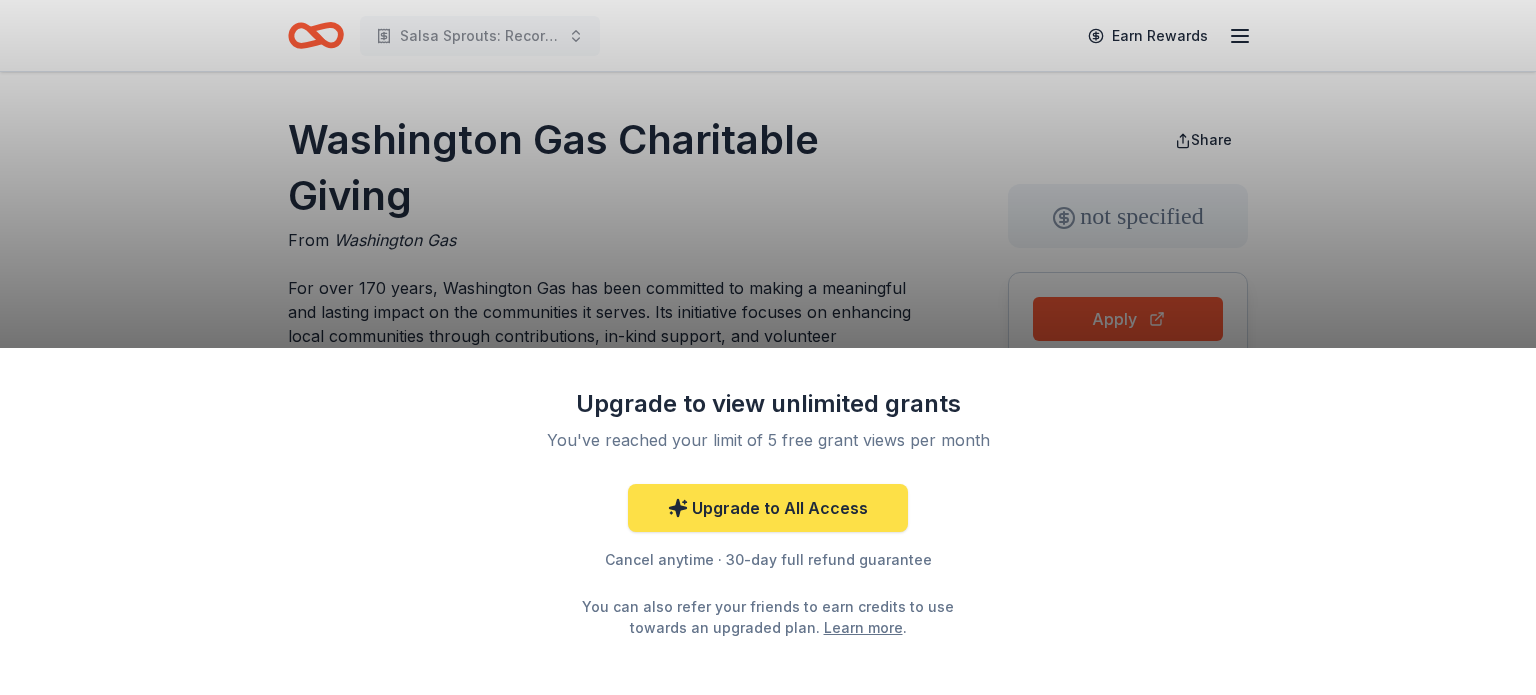 click on "Upgrade to All Access" at bounding box center (768, 508) 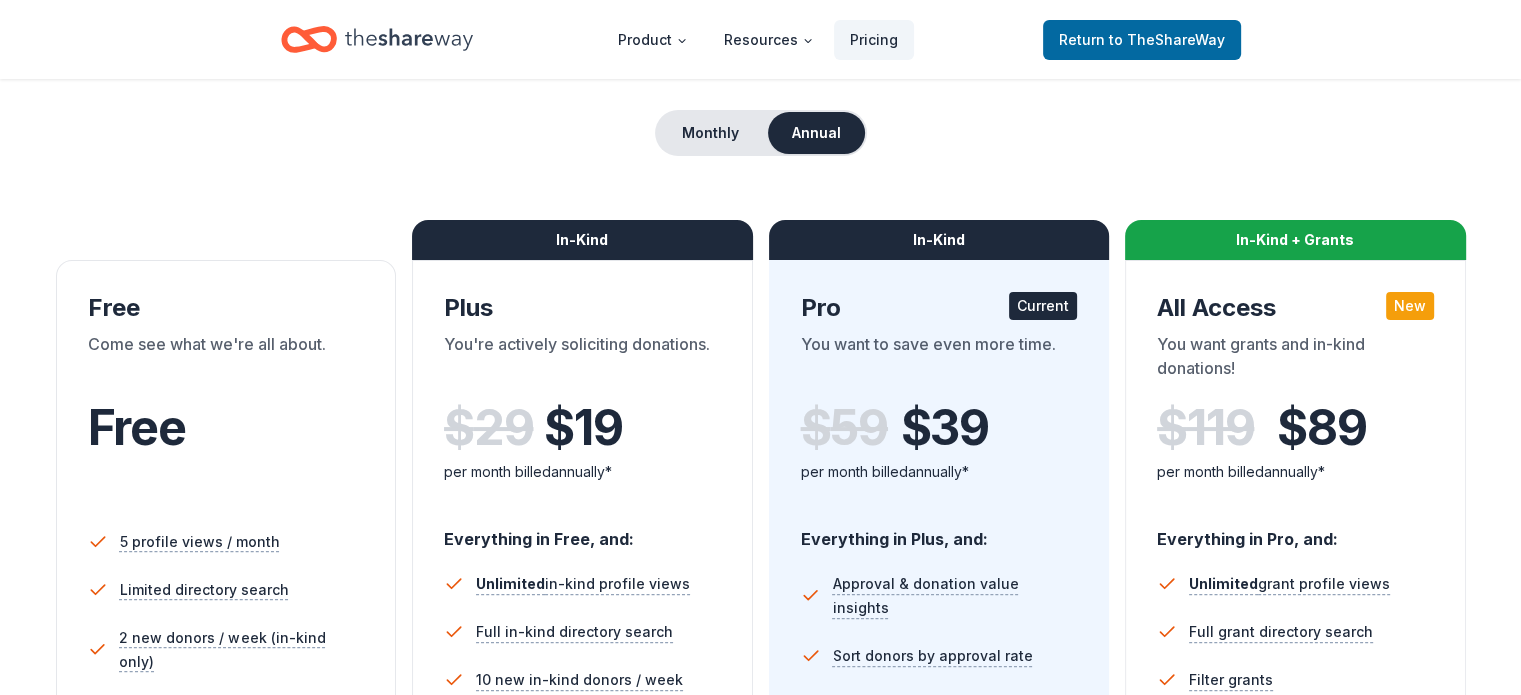 scroll, scrollTop: 200, scrollLeft: 0, axis: vertical 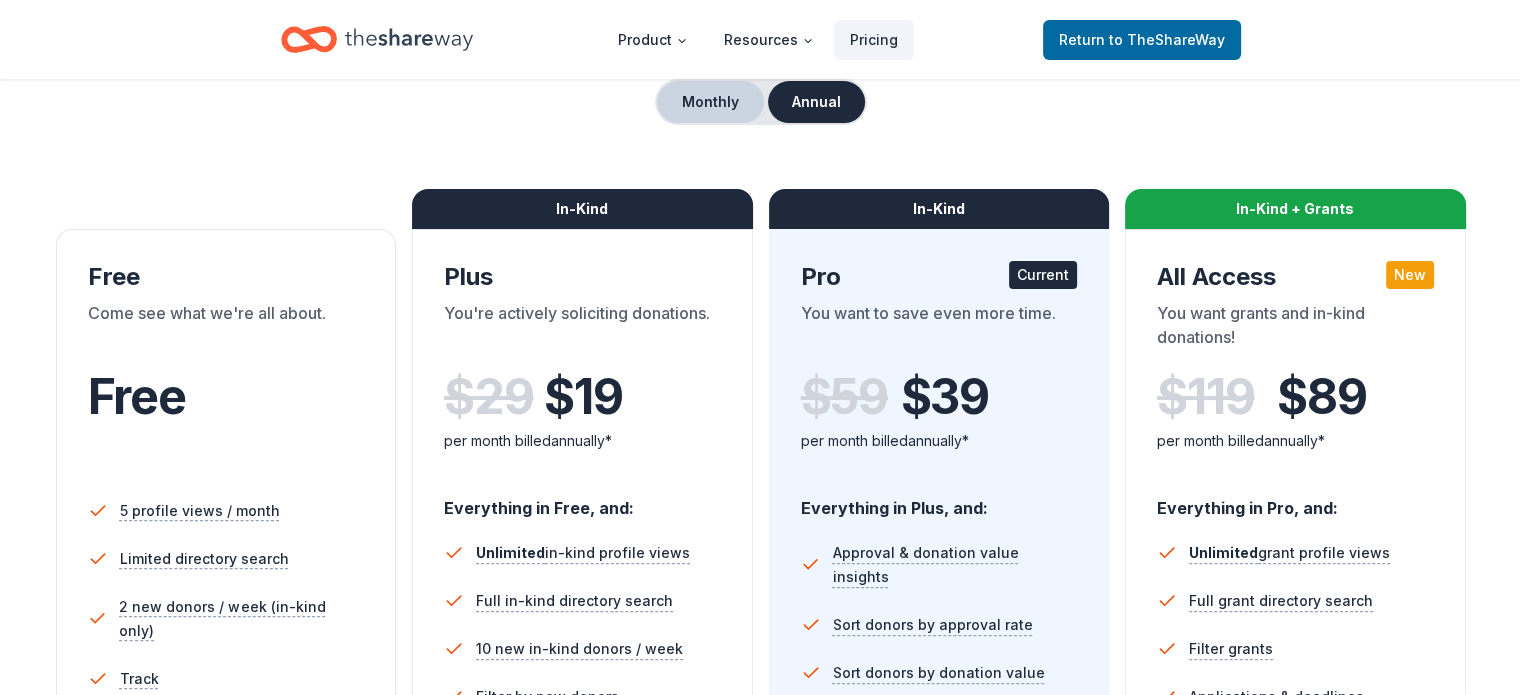 click on "Monthly" at bounding box center (710, 102) 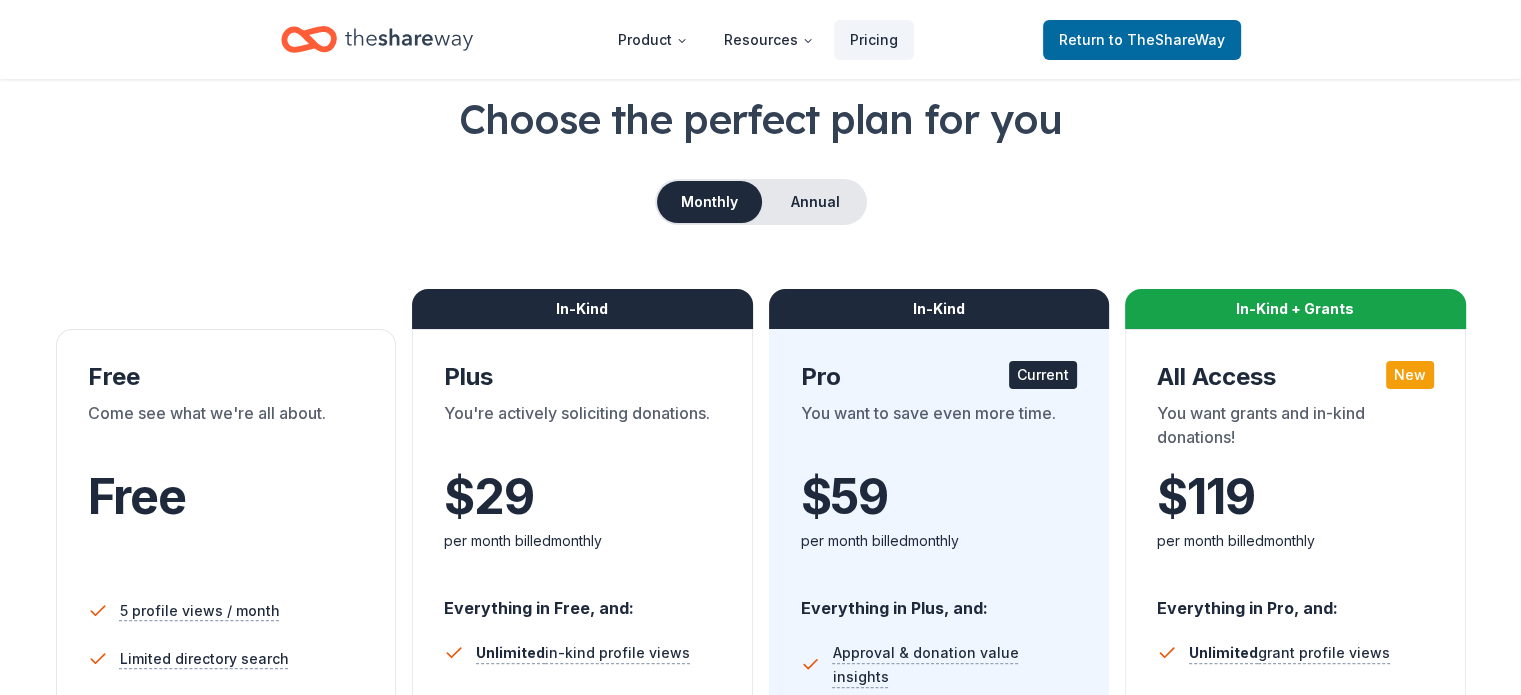 scroll, scrollTop: 0, scrollLeft: 0, axis: both 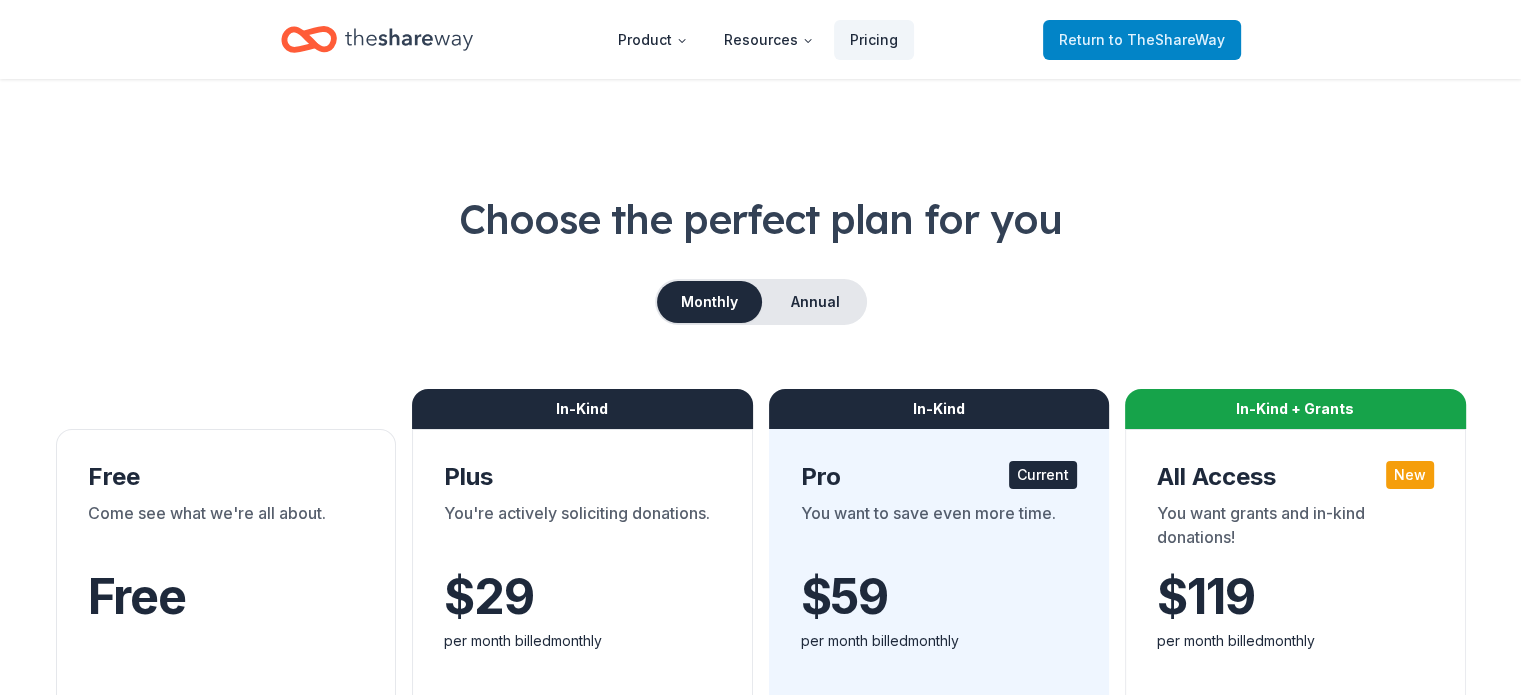 click on "Return to TheShareWay" at bounding box center [1142, 40] 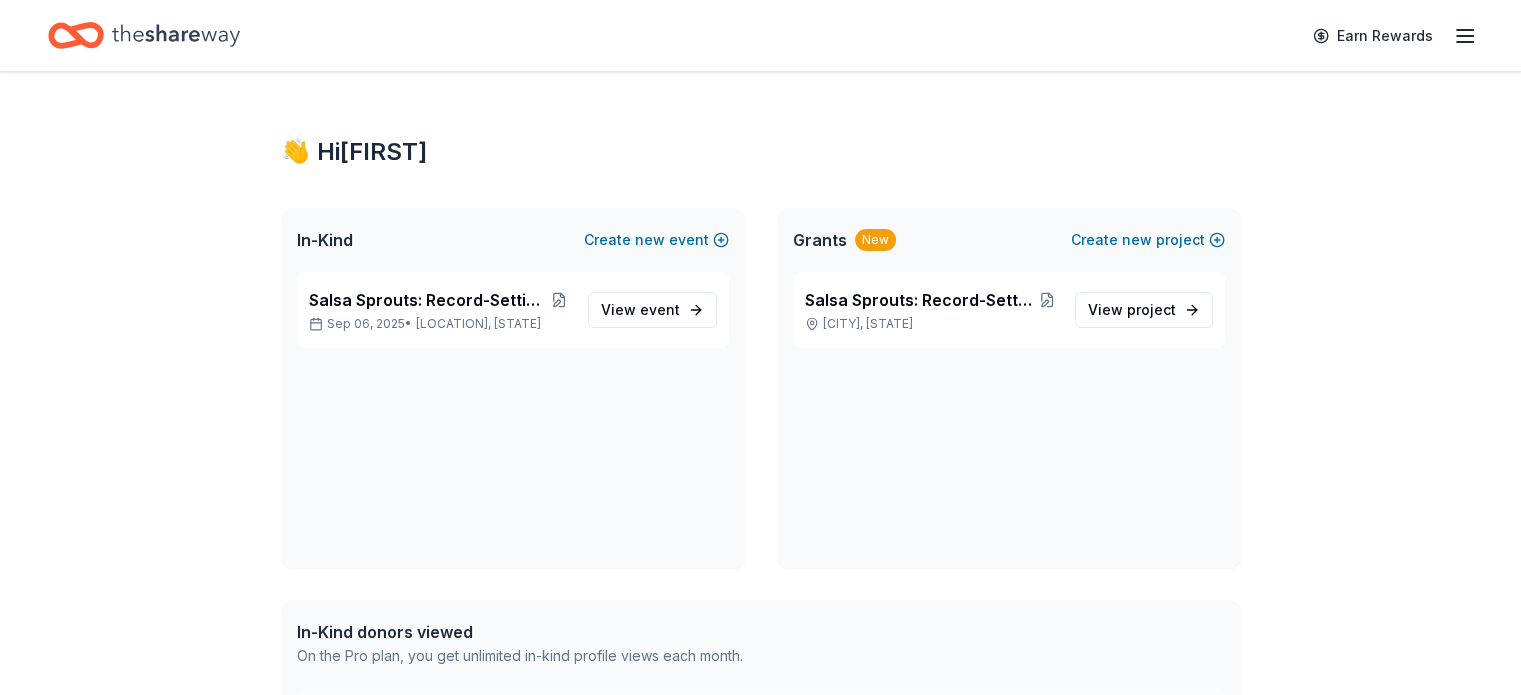 click 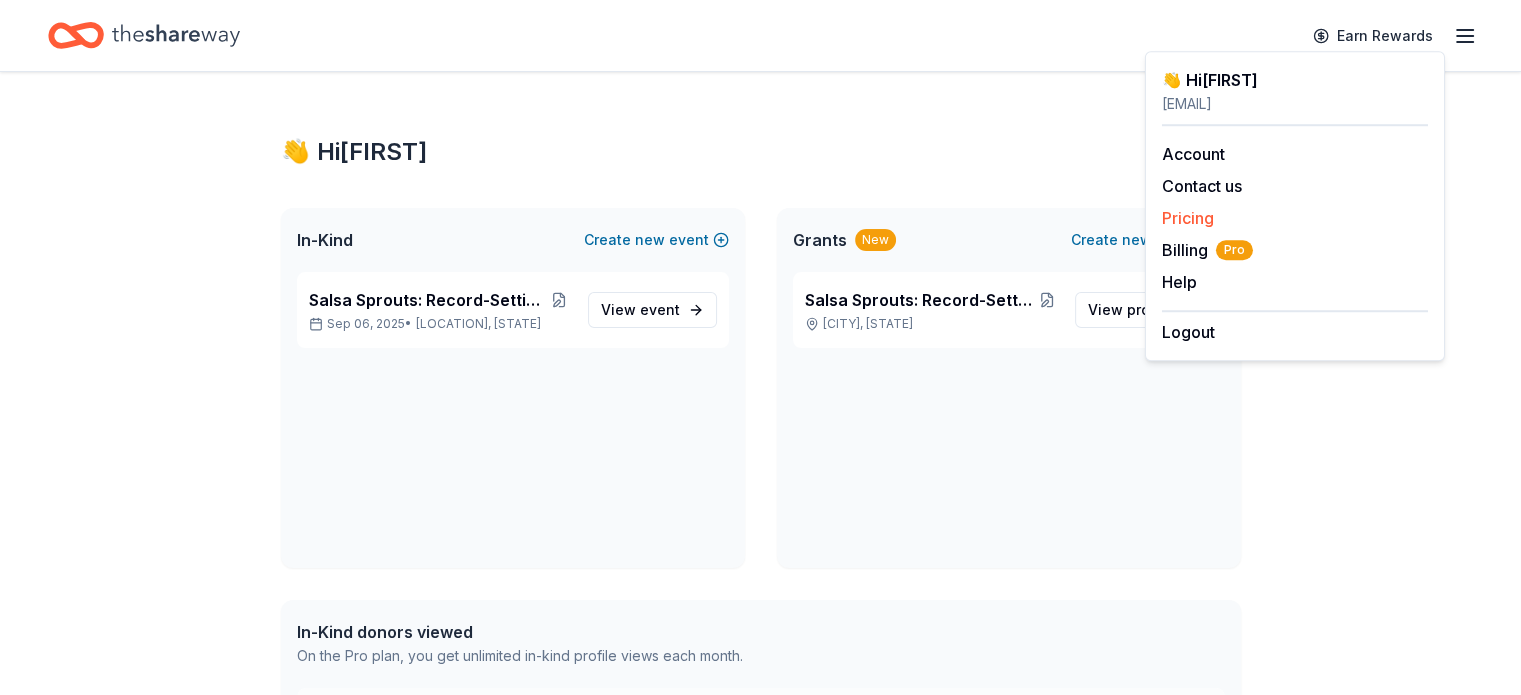 click on "Pricing" at bounding box center (1188, 218) 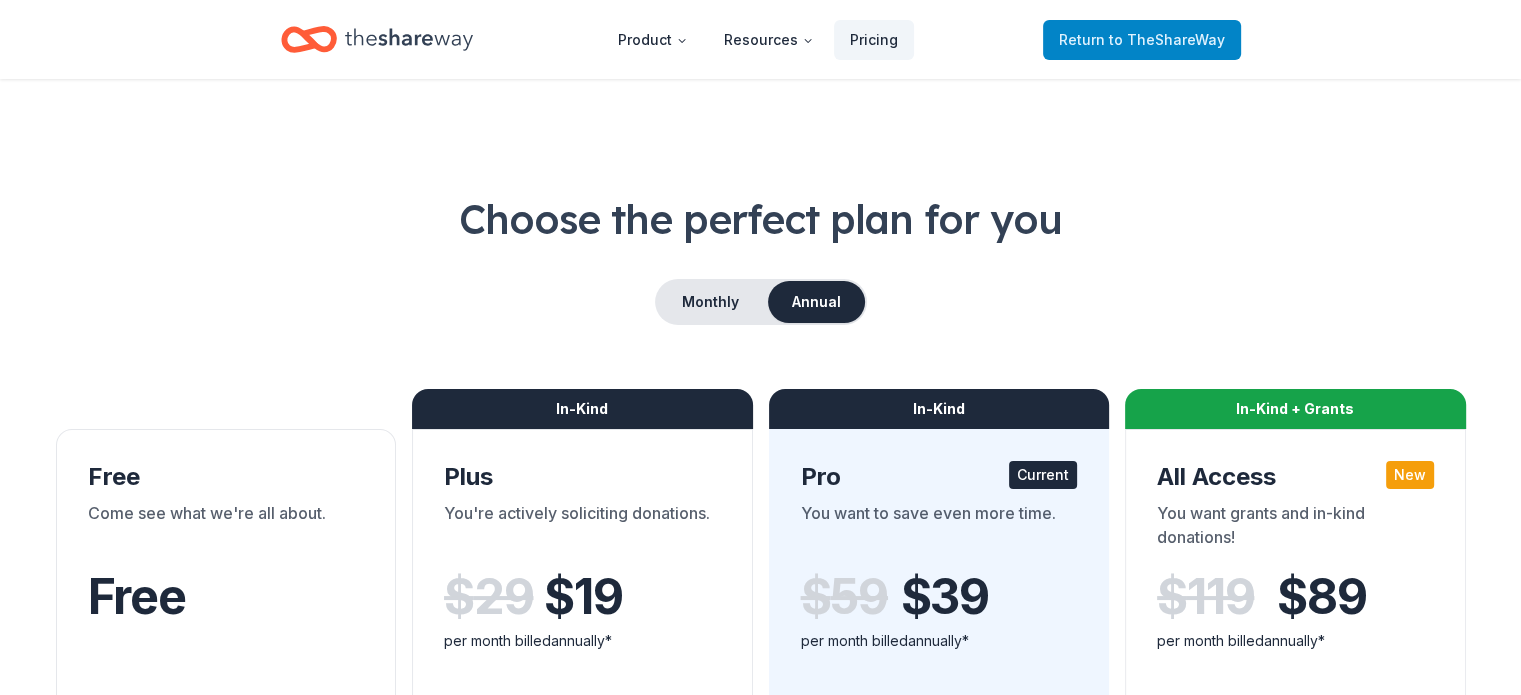 click on "to TheShareWay" at bounding box center [1167, 39] 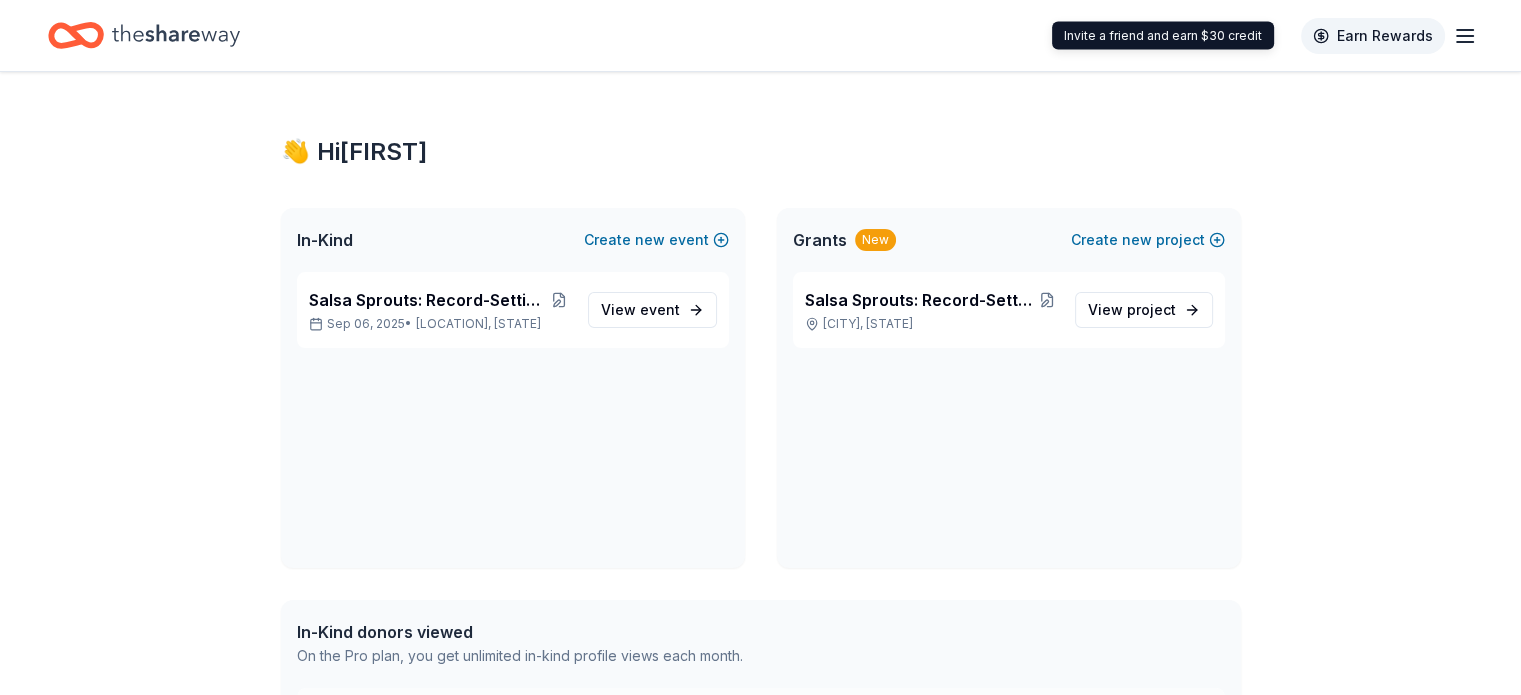 click on "Earn Rewards" at bounding box center [1373, 36] 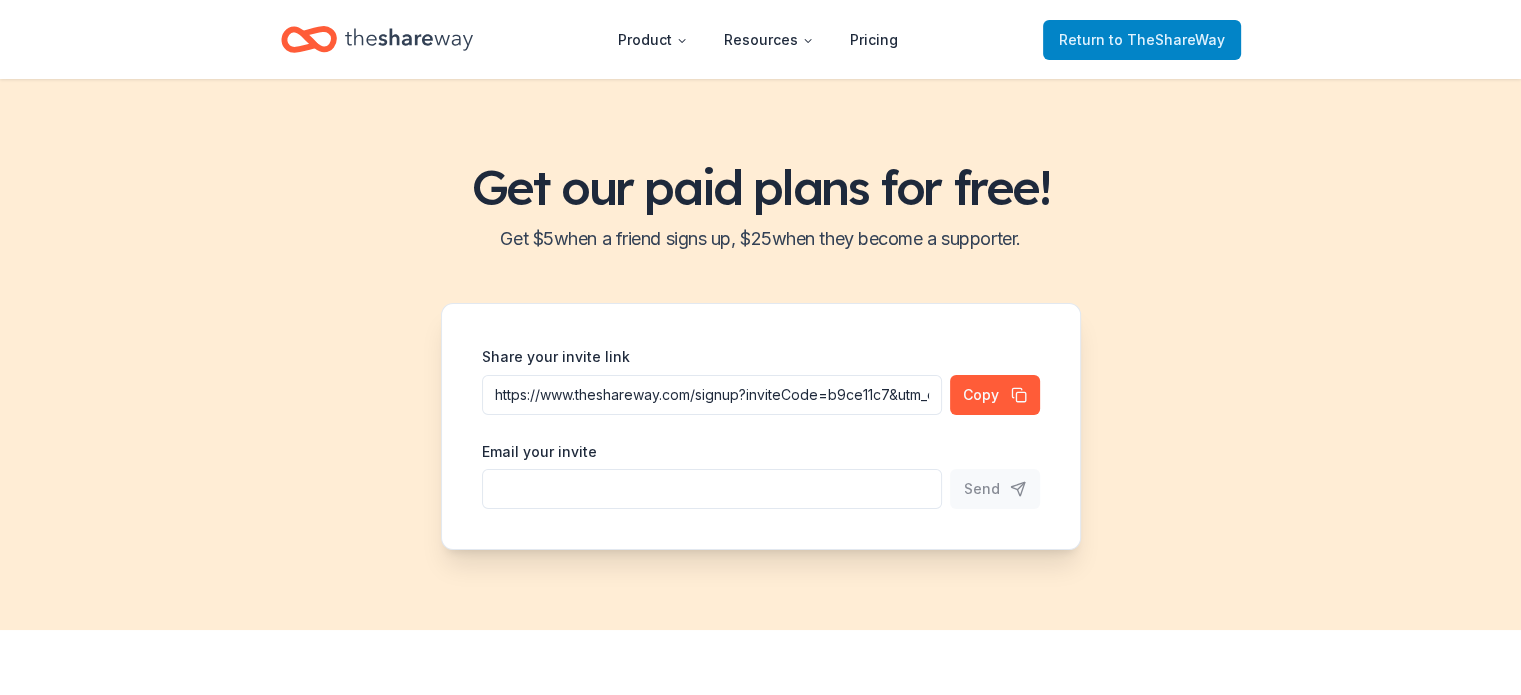 click on "Return to TheShareWay" at bounding box center (1142, 40) 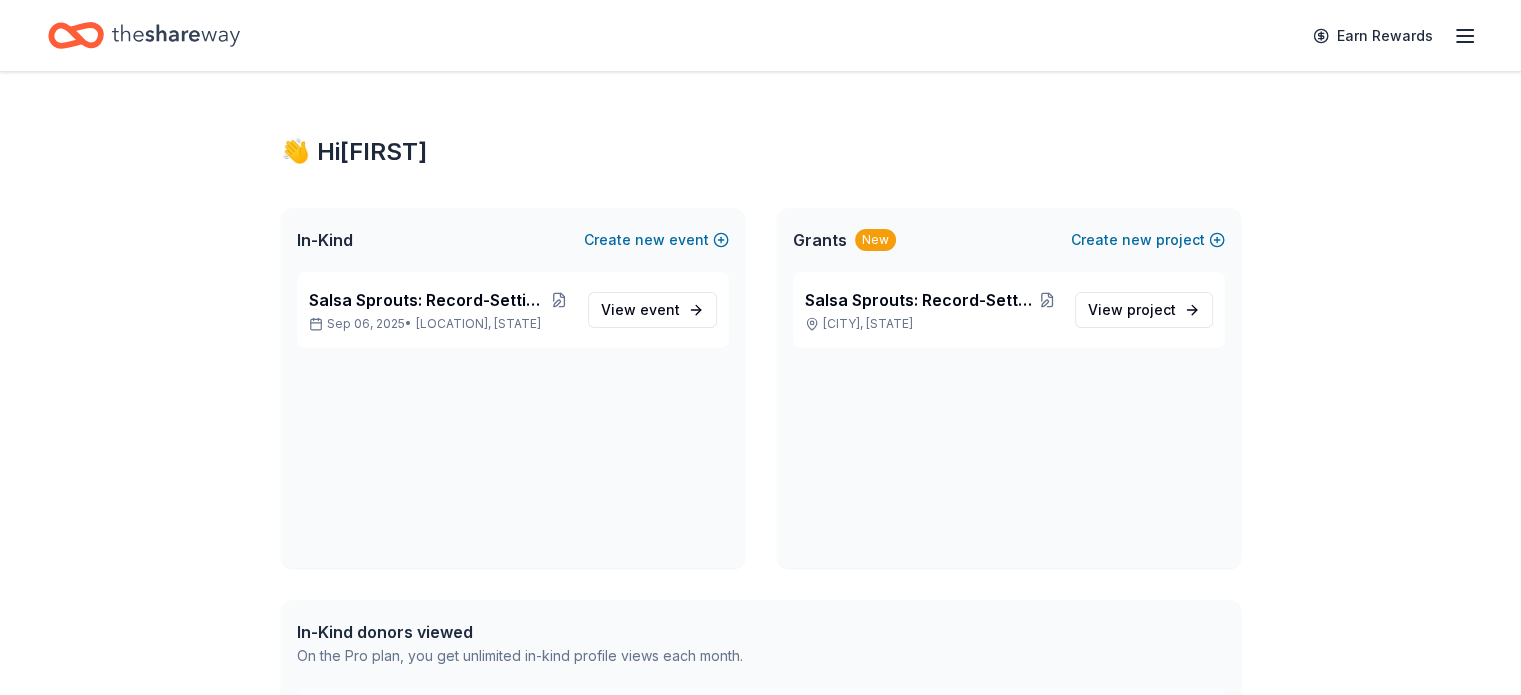 click 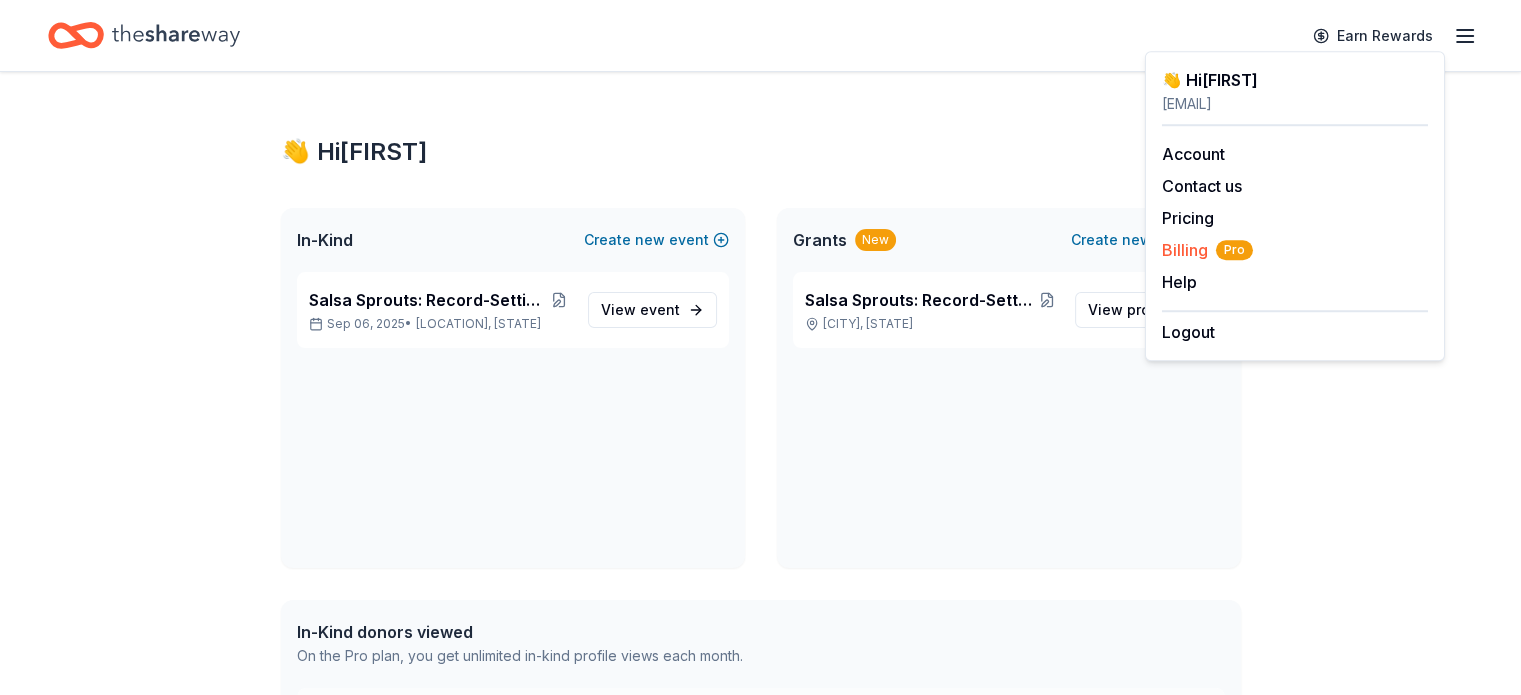 click on "Billing Pro" at bounding box center [1207, 250] 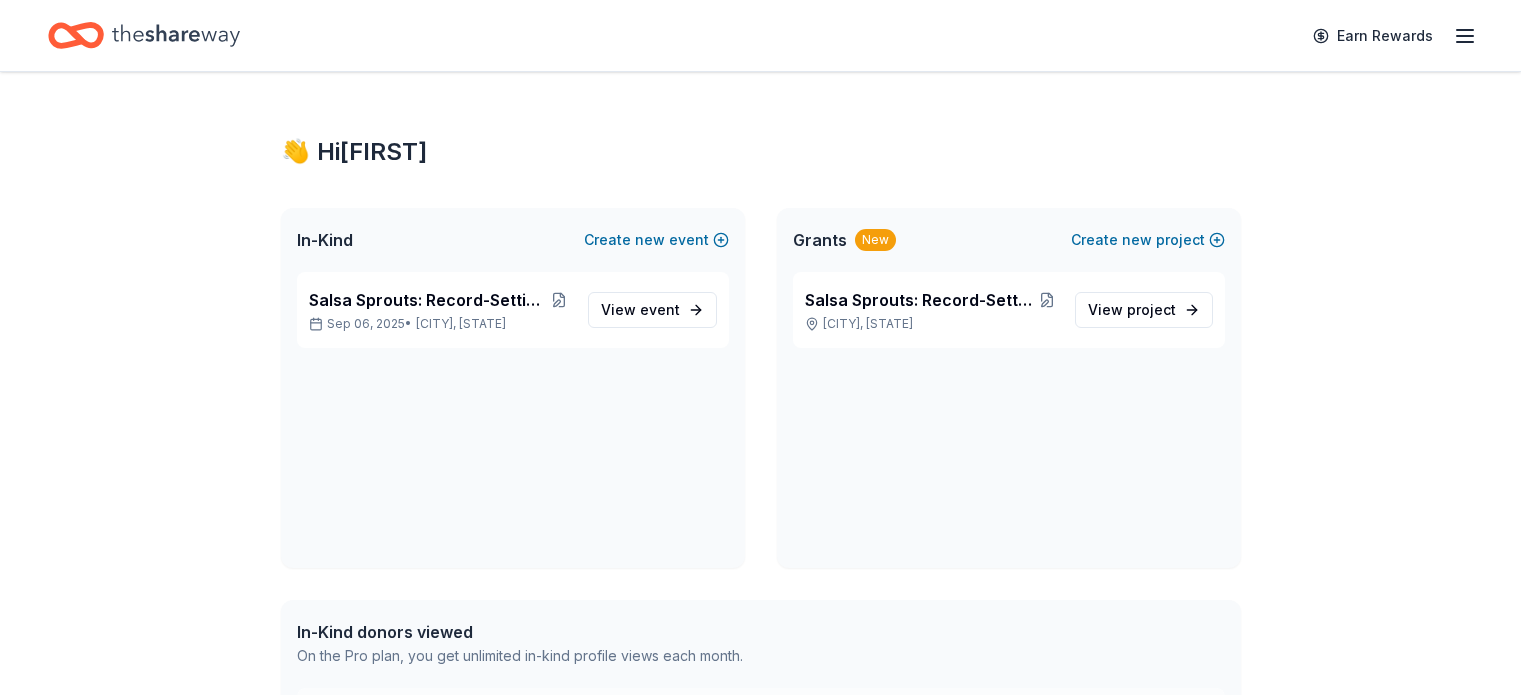 scroll, scrollTop: 0, scrollLeft: 0, axis: both 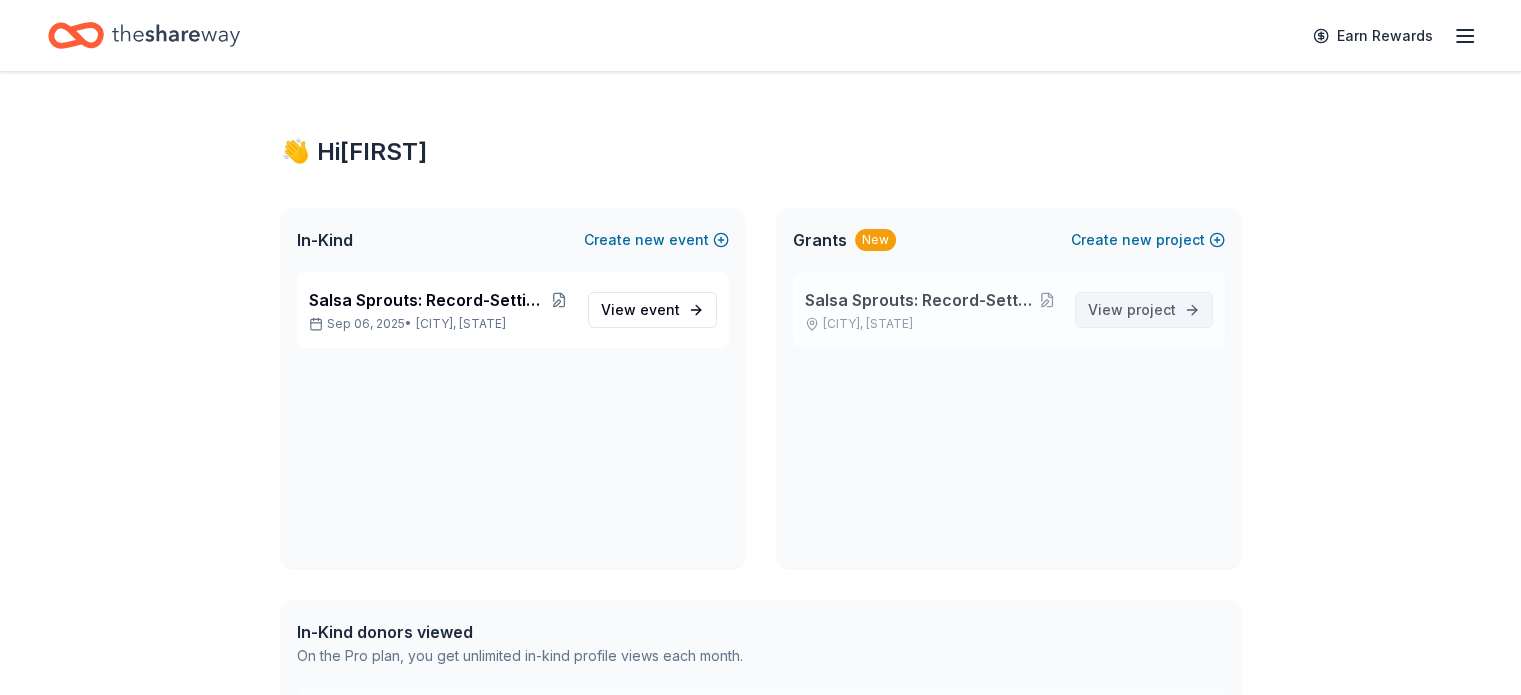click on "View   project" at bounding box center [1132, 310] 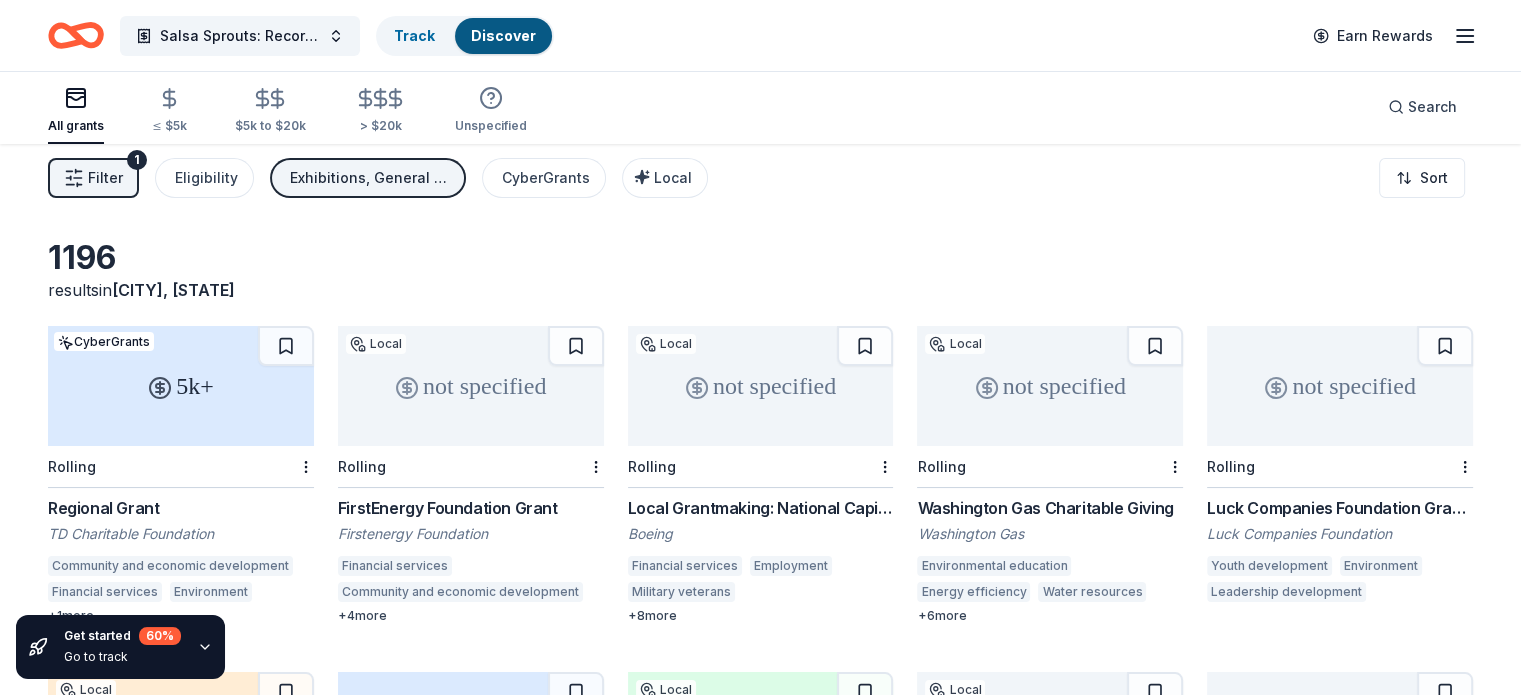 scroll, scrollTop: 0, scrollLeft: 0, axis: both 